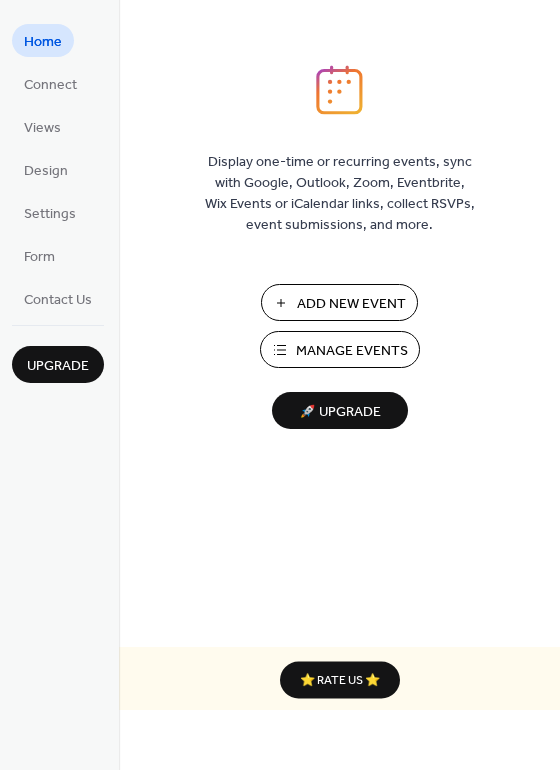 scroll, scrollTop: 0, scrollLeft: 0, axis: both 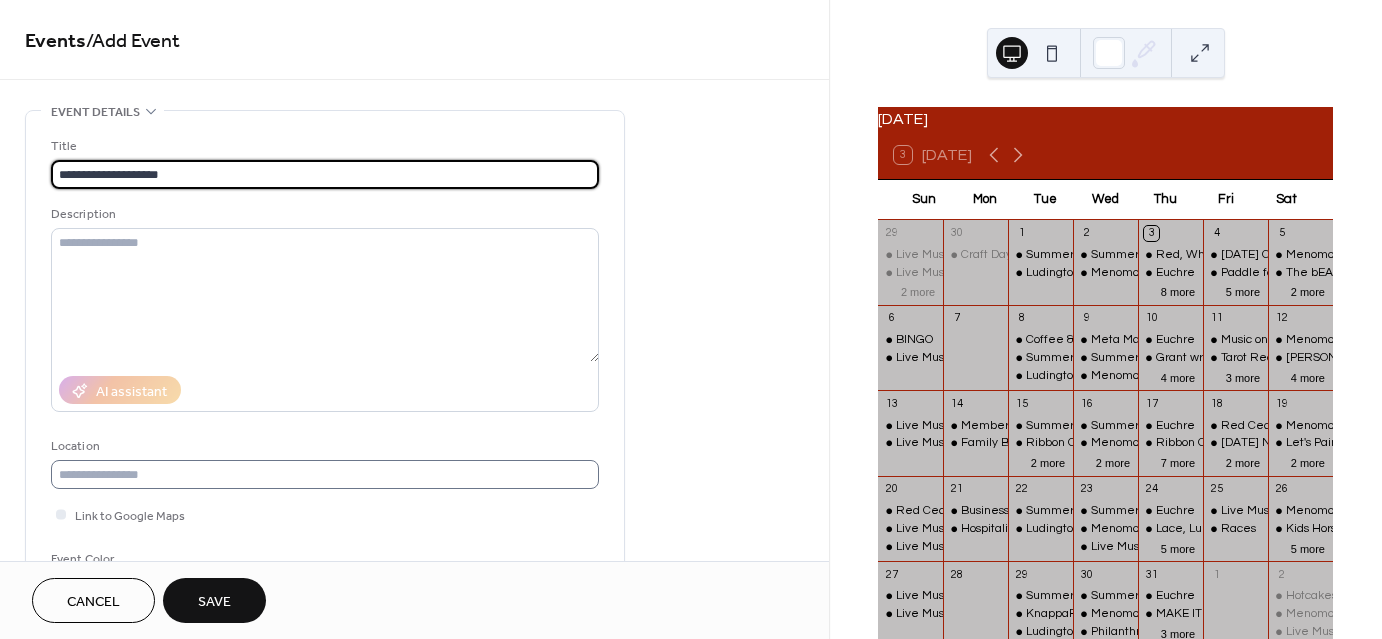type on "**********" 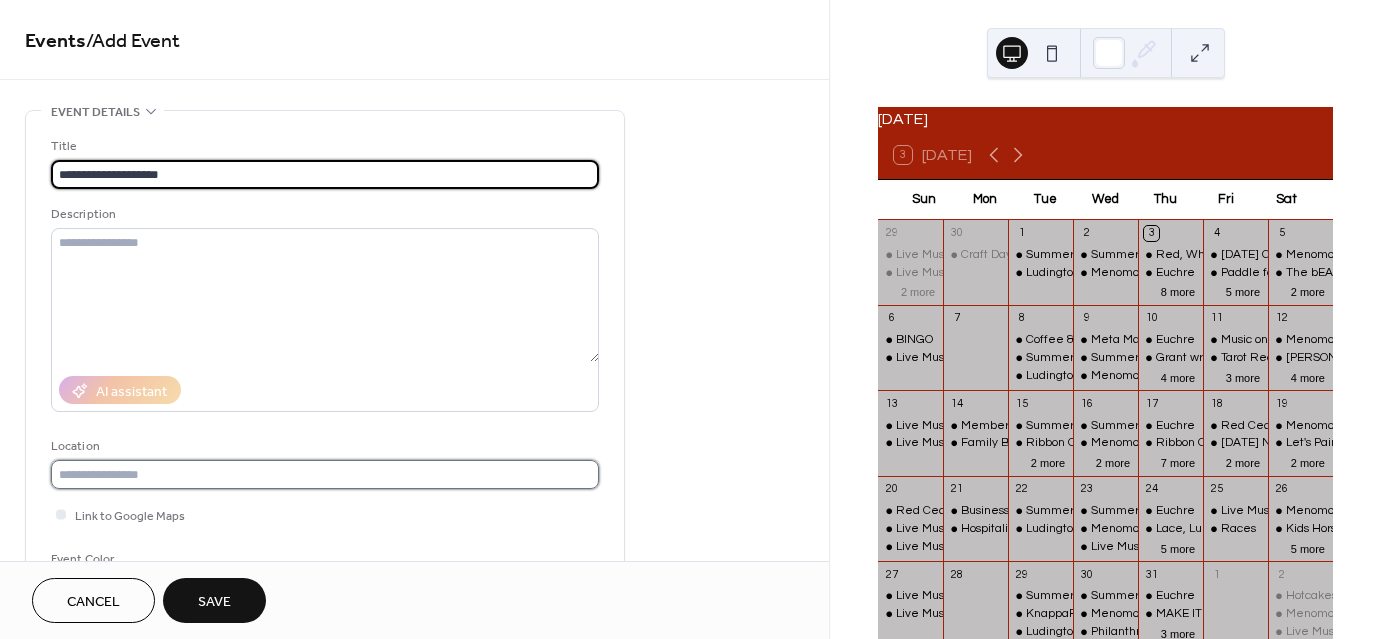 click at bounding box center [325, 474] 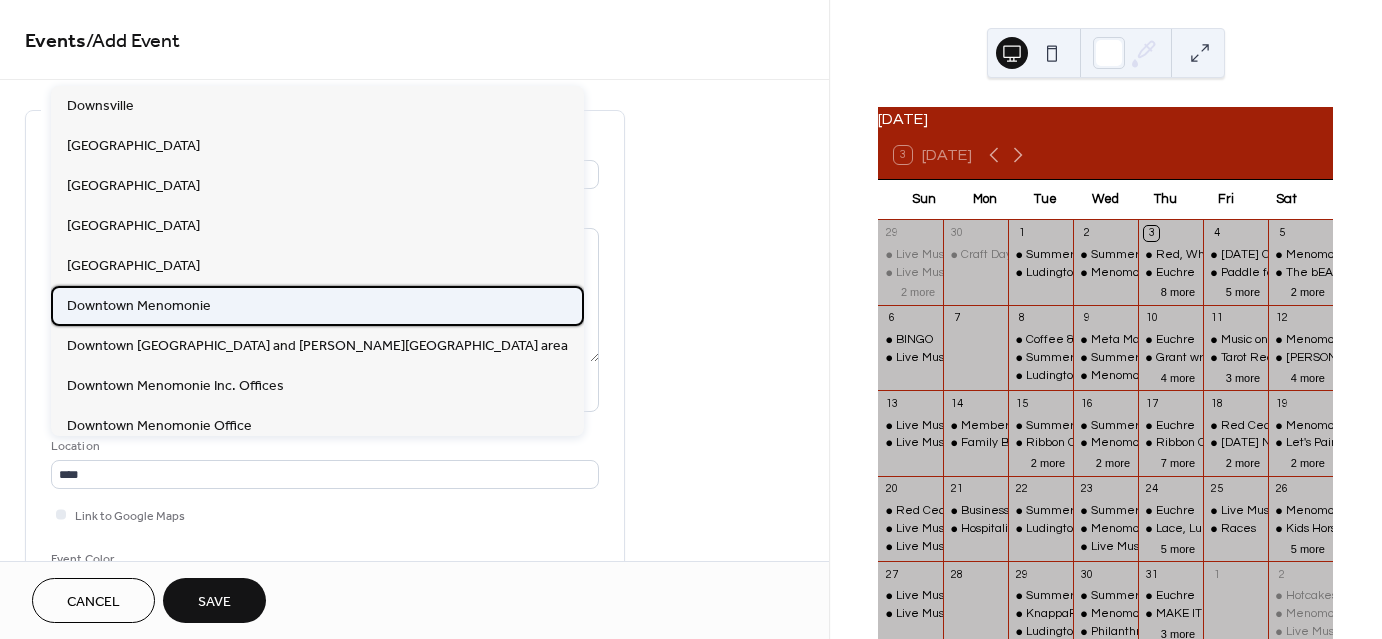 click on "Downtown Menomonie" at bounding box center (139, 305) 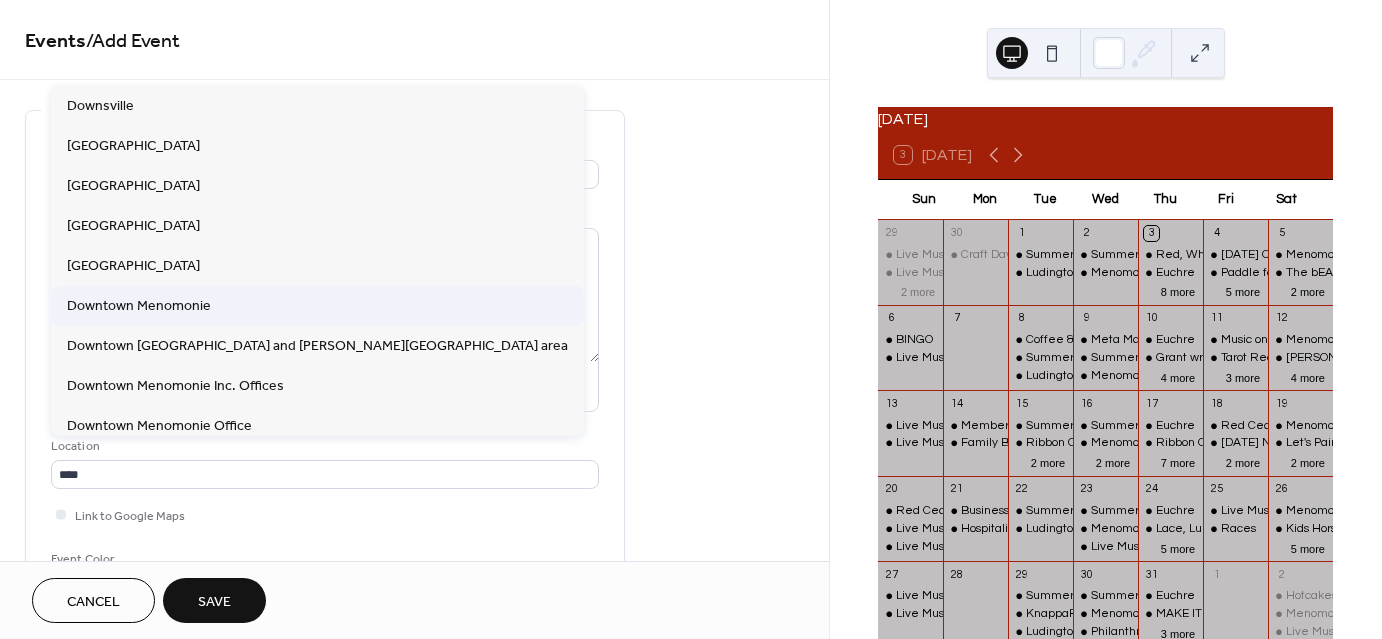 type on "**********" 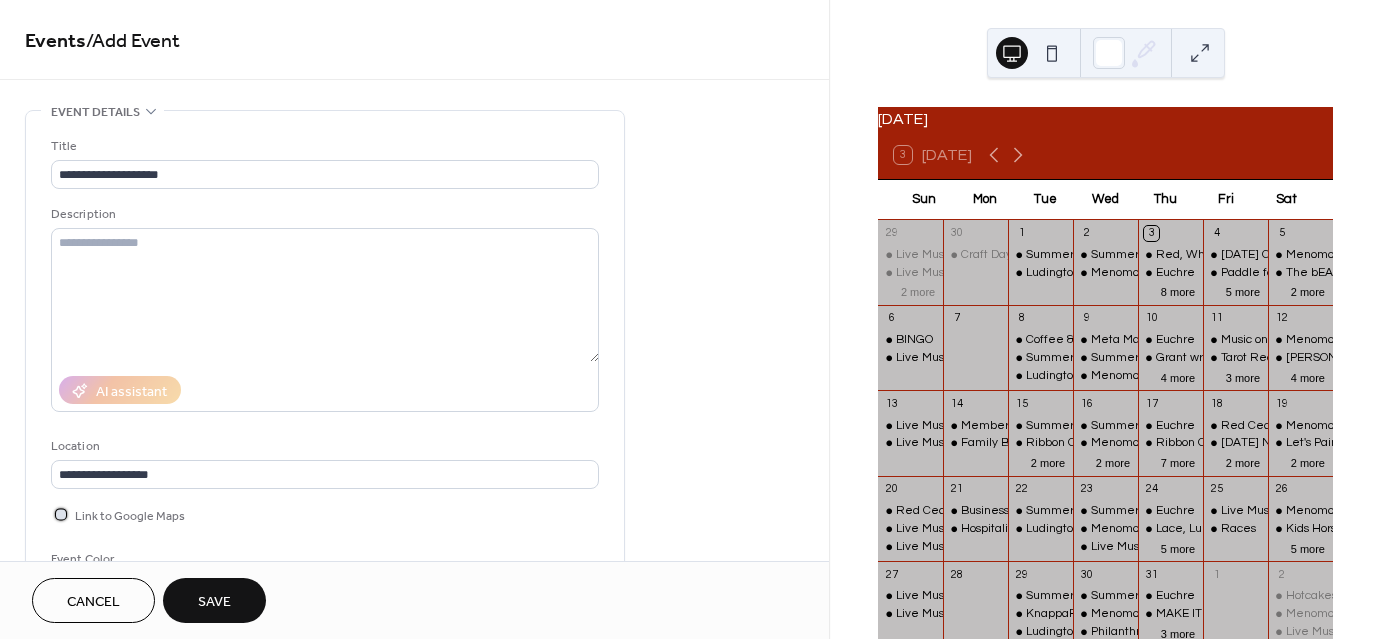 click at bounding box center (61, 514) 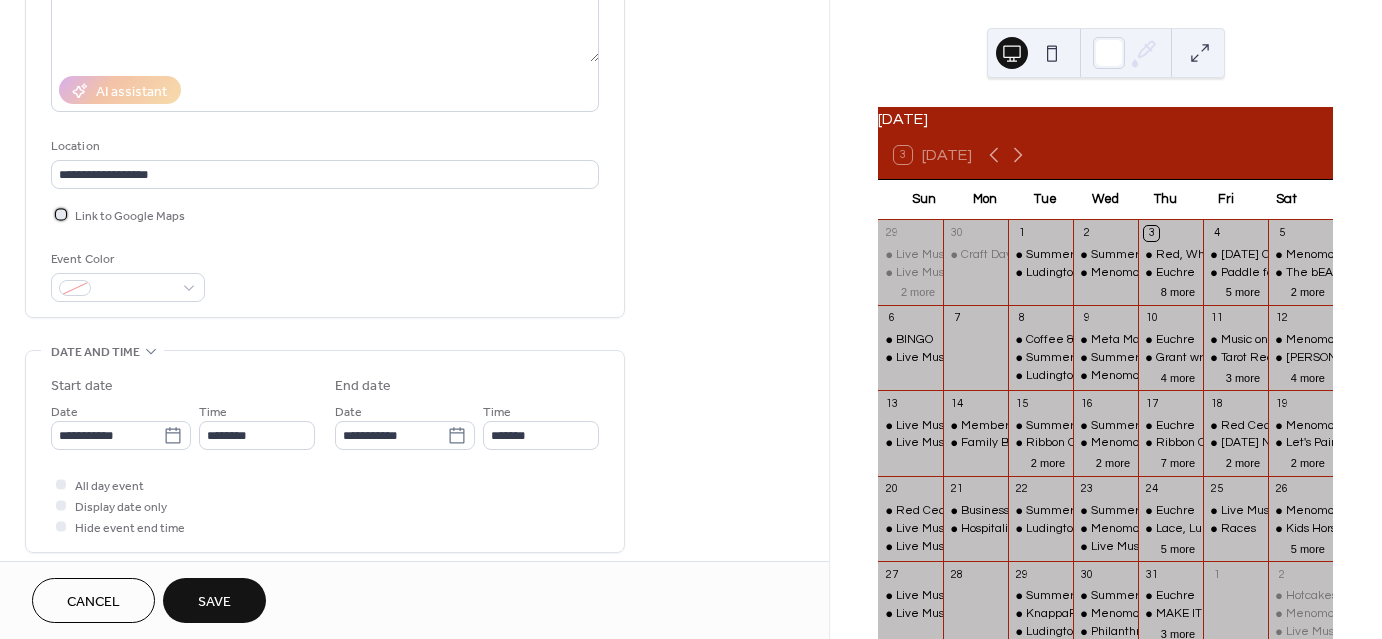 scroll, scrollTop: 500, scrollLeft: 0, axis: vertical 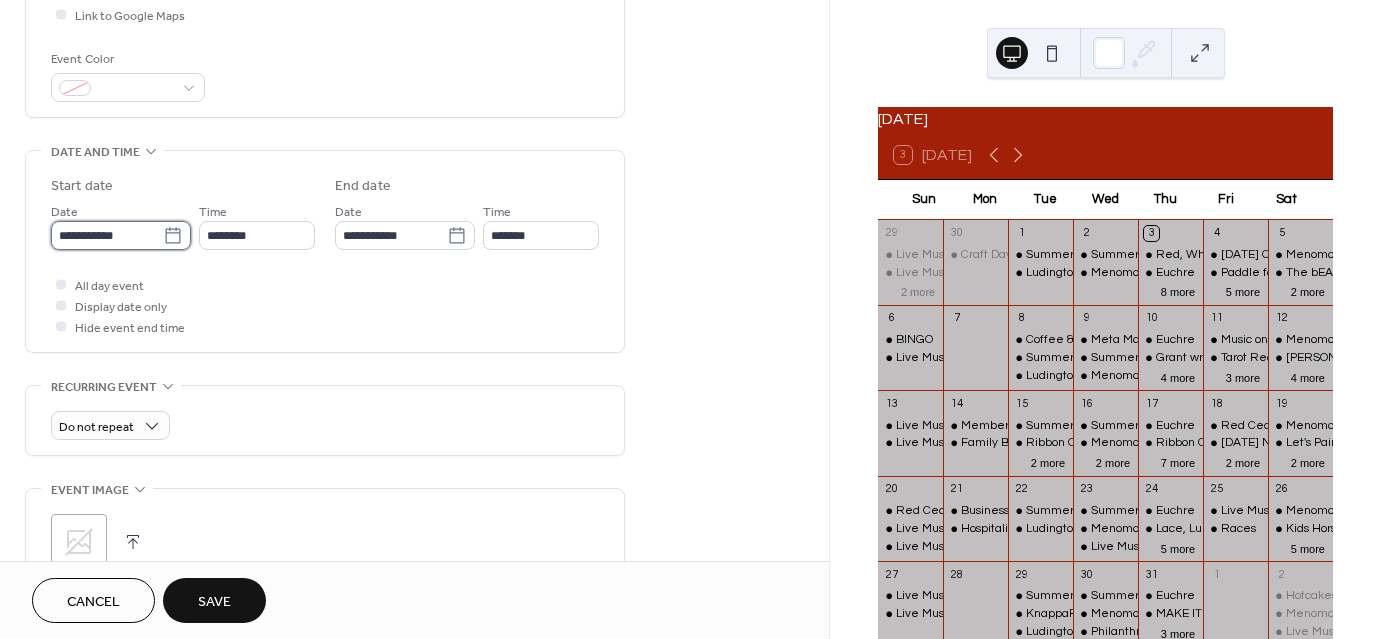click on "**********" at bounding box center (107, 235) 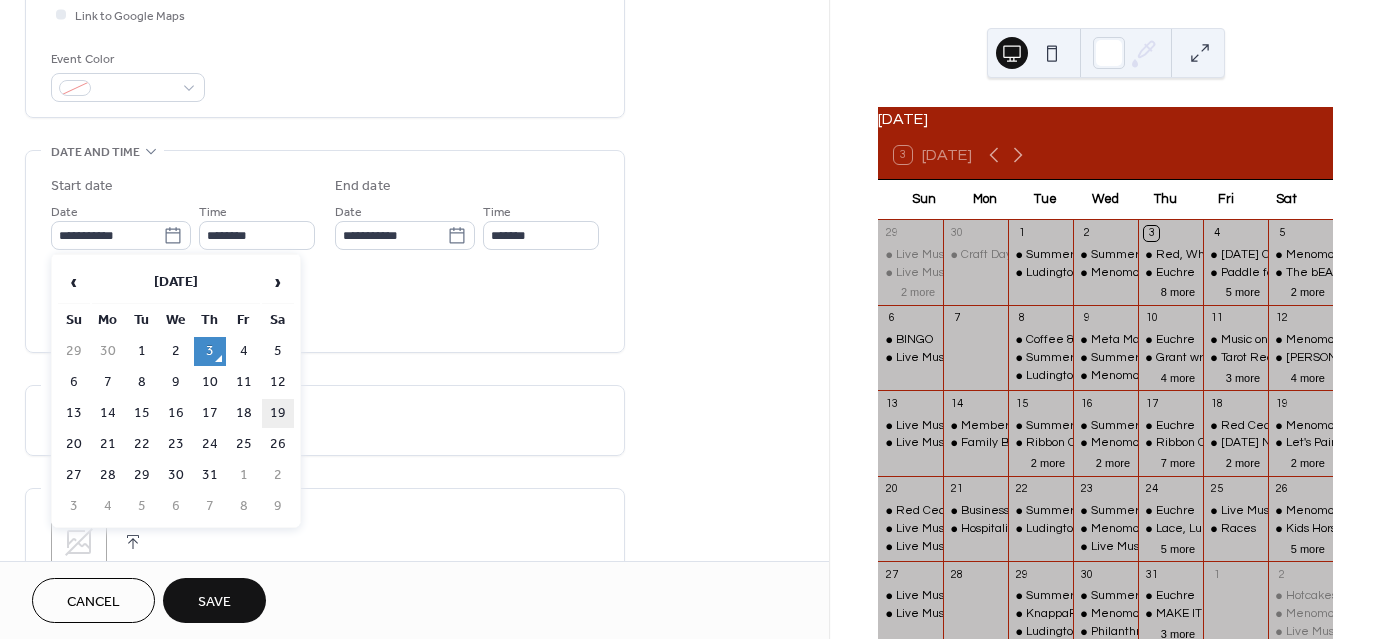 click on "19" at bounding box center [278, 413] 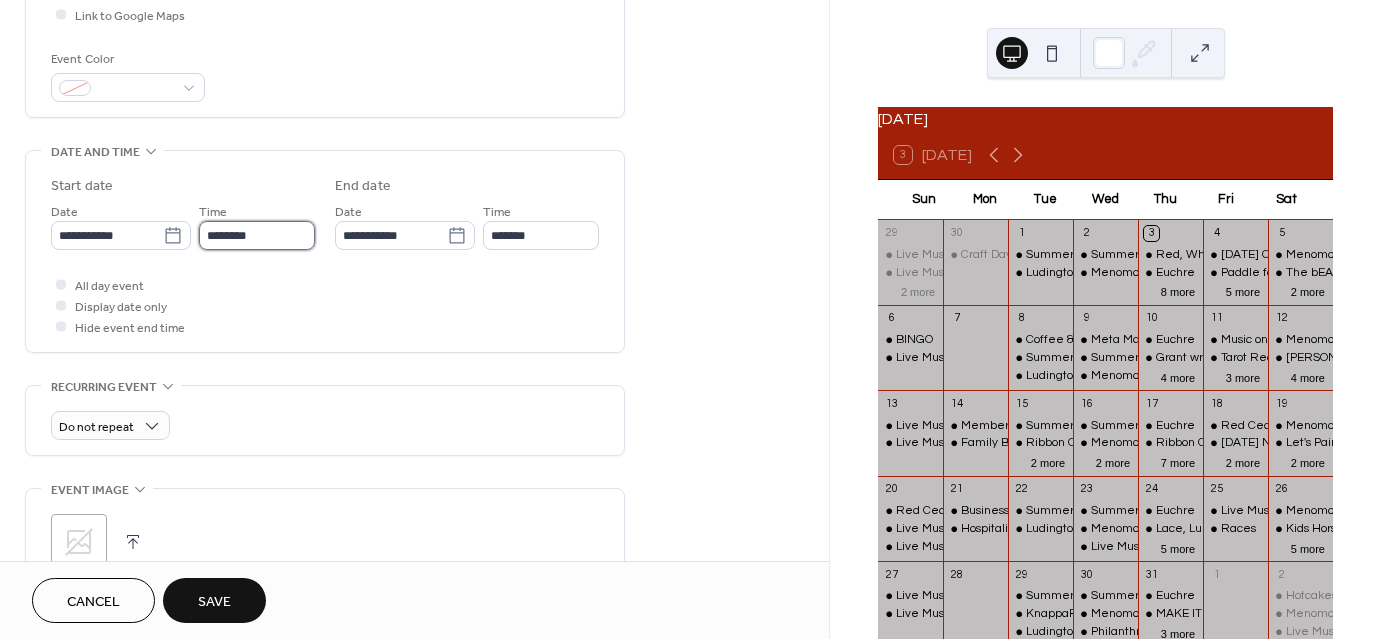 click on "********" at bounding box center [257, 235] 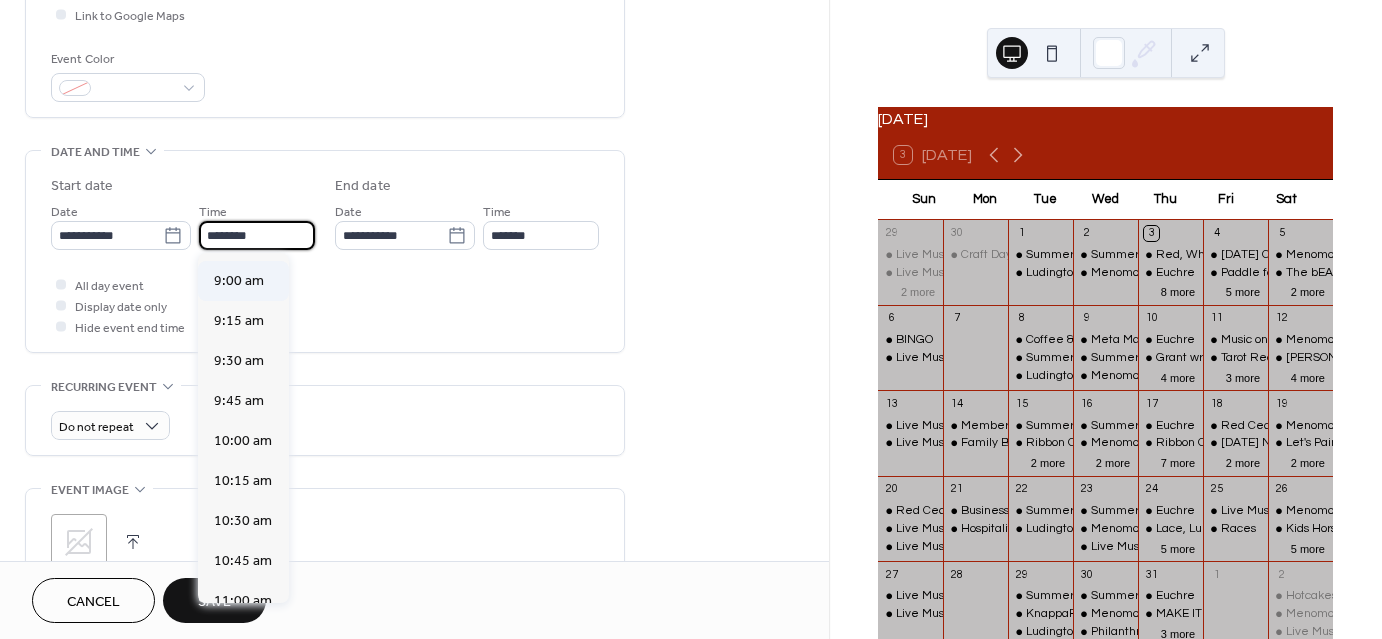scroll, scrollTop: 1429, scrollLeft: 0, axis: vertical 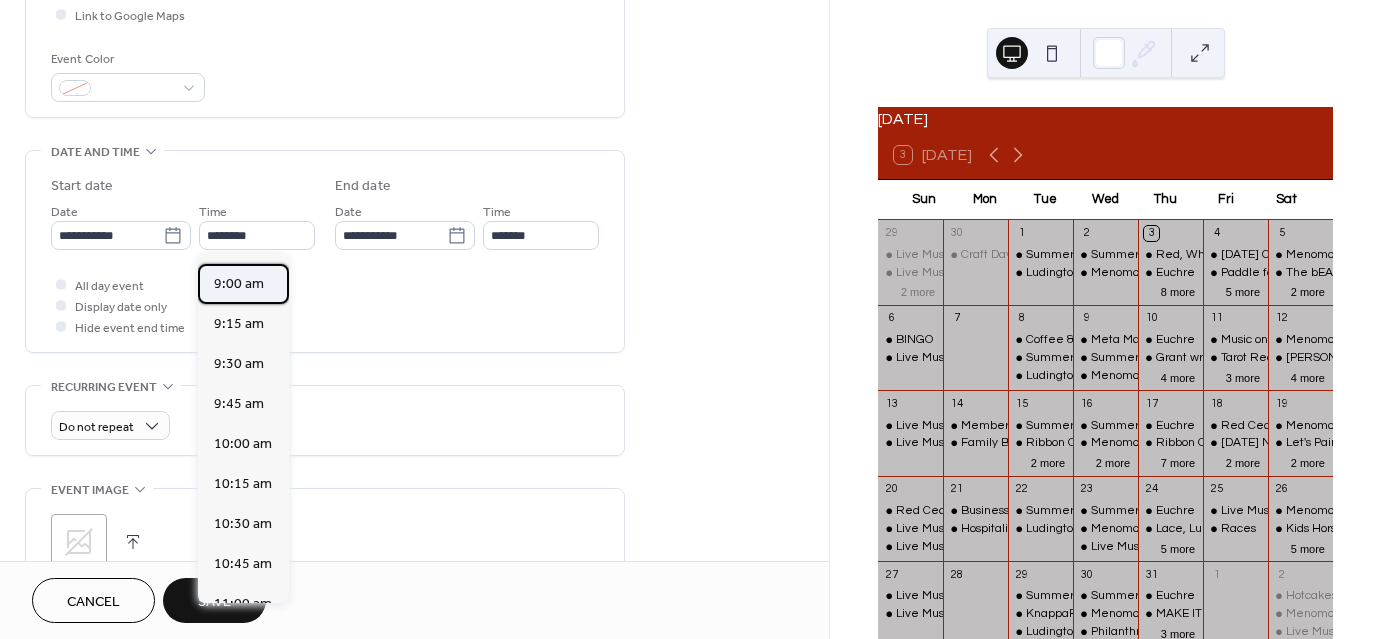 click on "9:00 am" at bounding box center (239, 284) 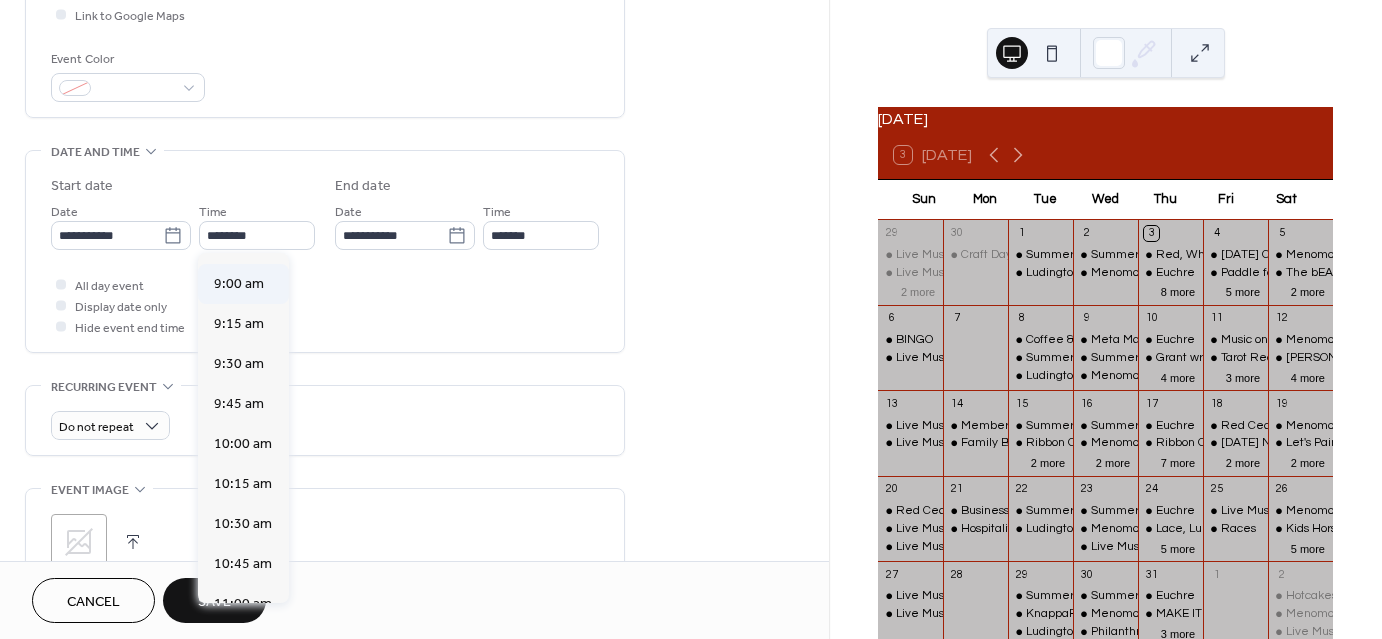 type on "*******" 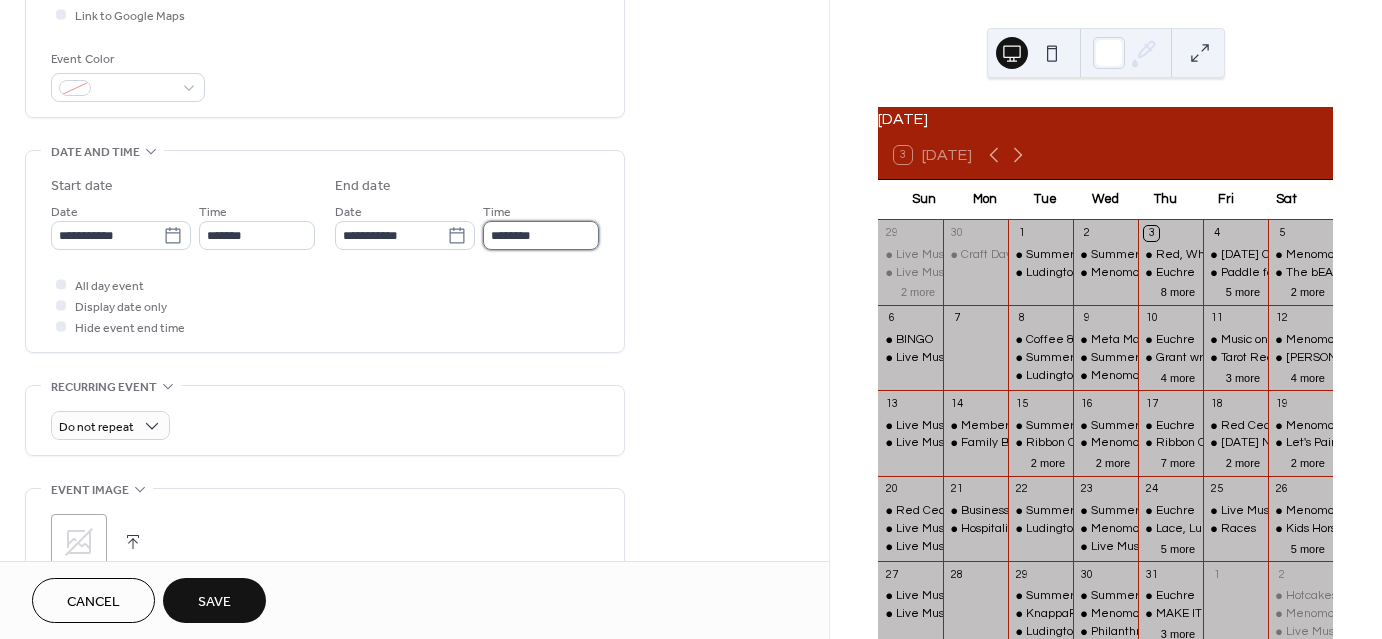 click on "********" at bounding box center (541, 235) 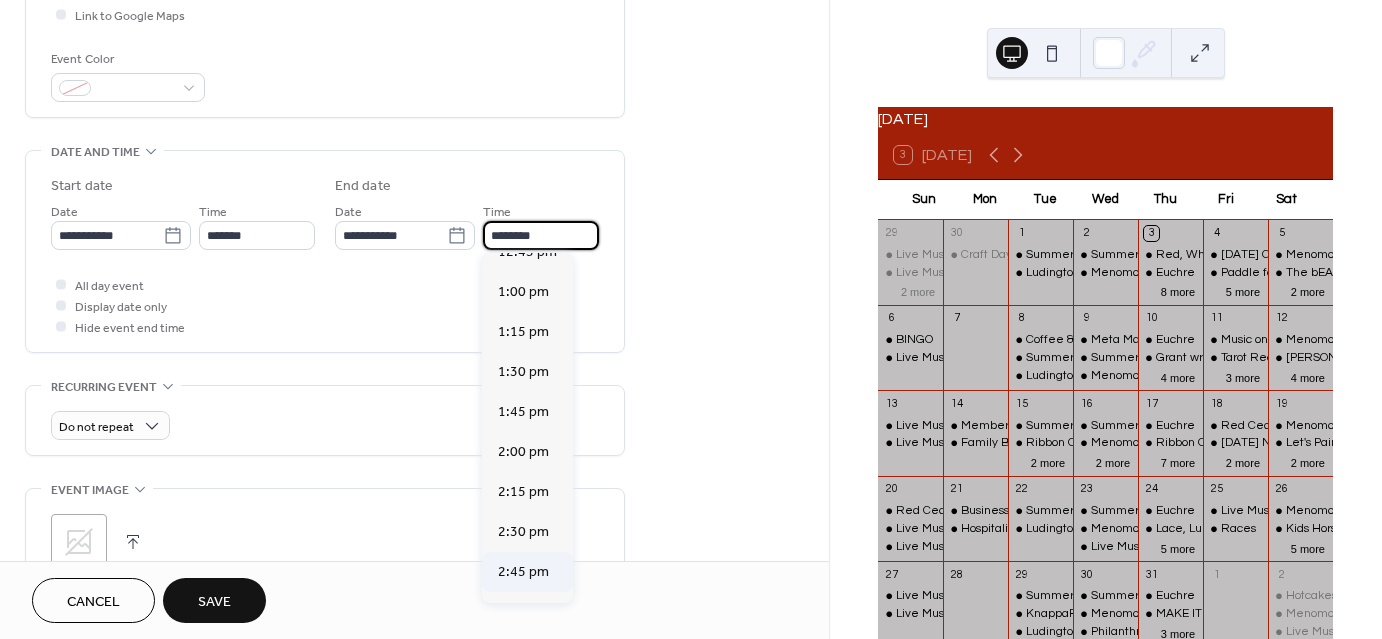 scroll, scrollTop: 800, scrollLeft: 0, axis: vertical 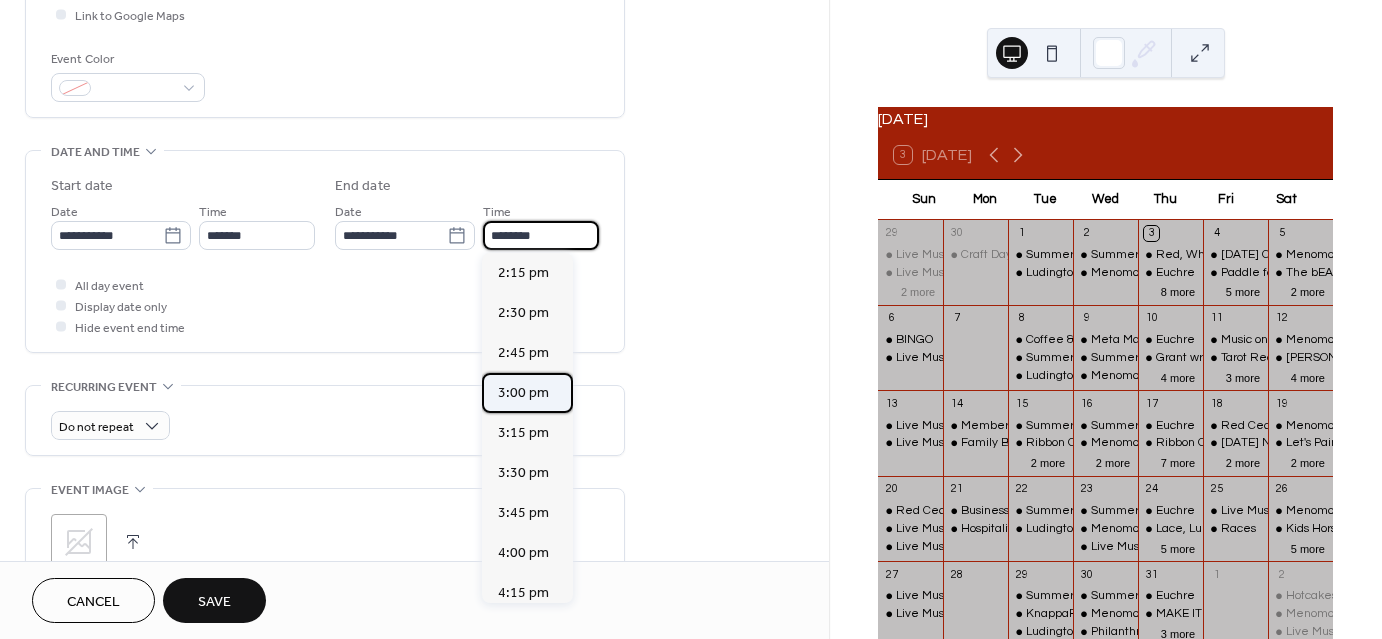 click on "3:00 pm" at bounding box center [523, 393] 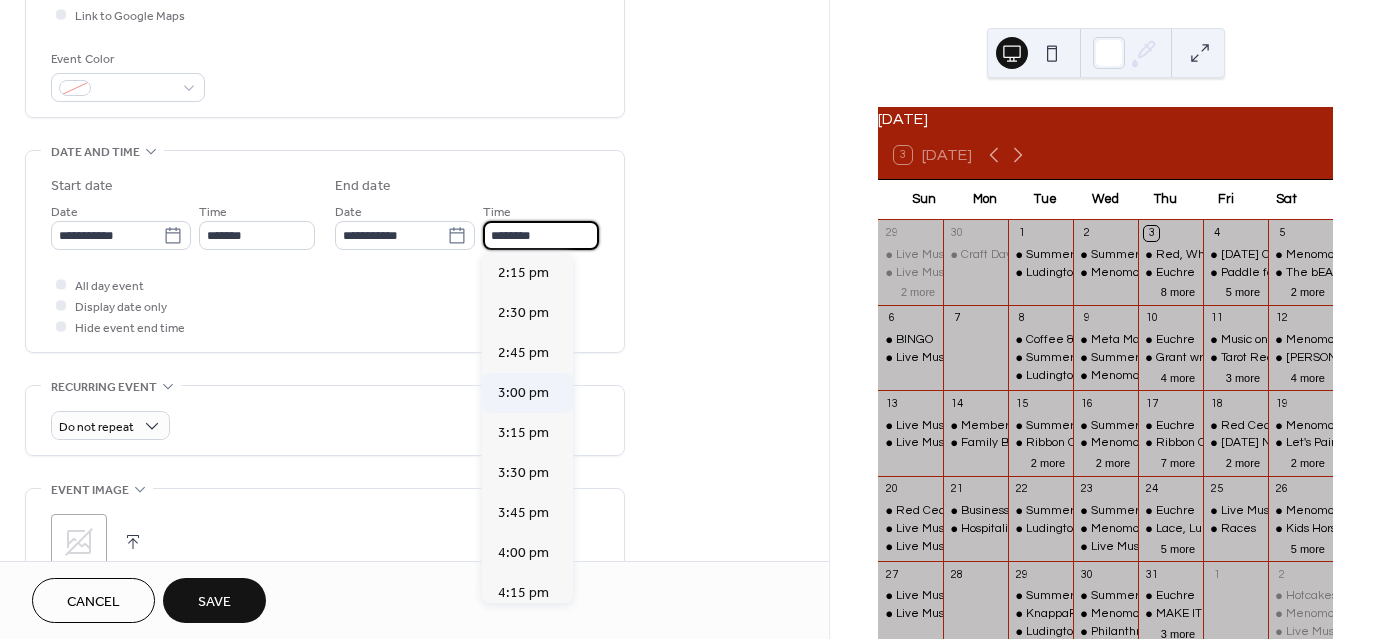 type on "*******" 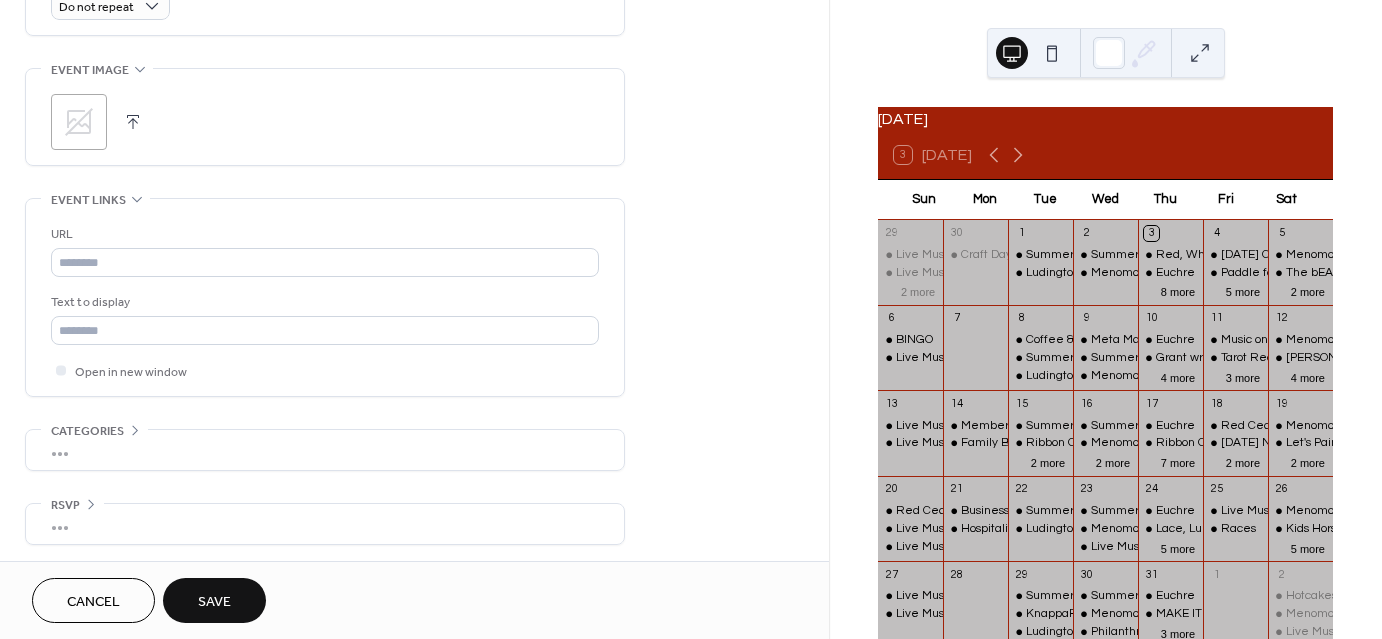 scroll, scrollTop: 921, scrollLeft: 0, axis: vertical 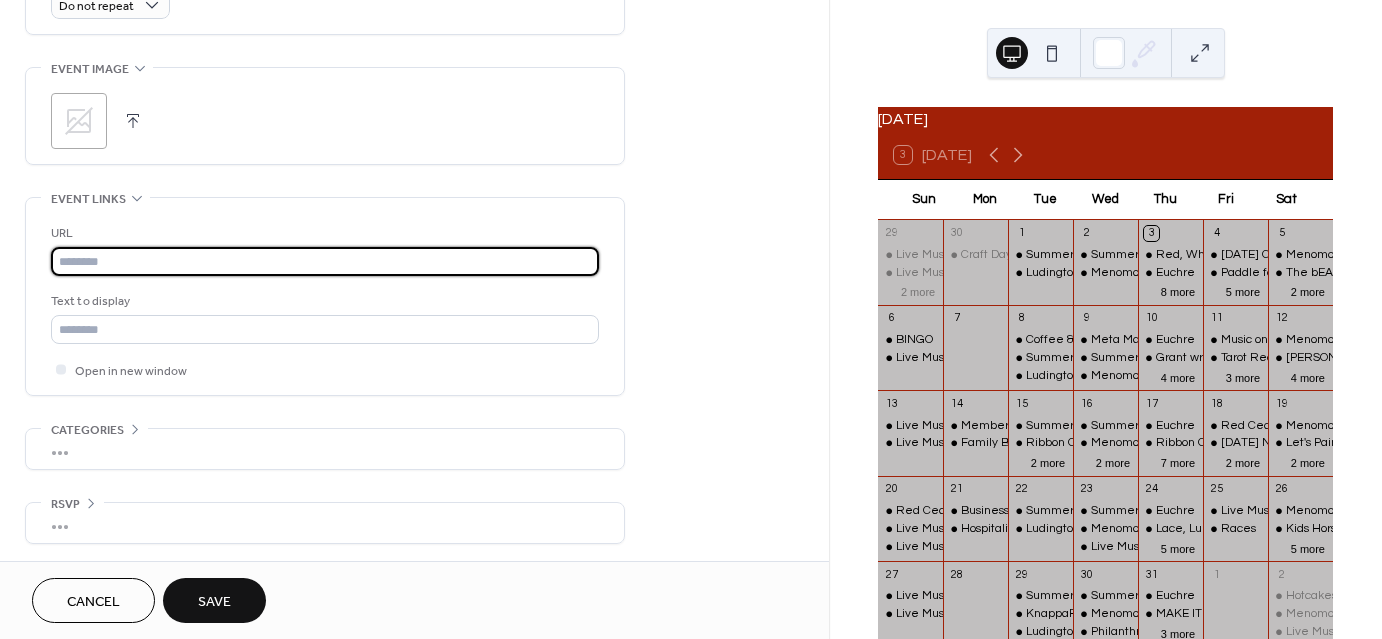 paste on "**********" 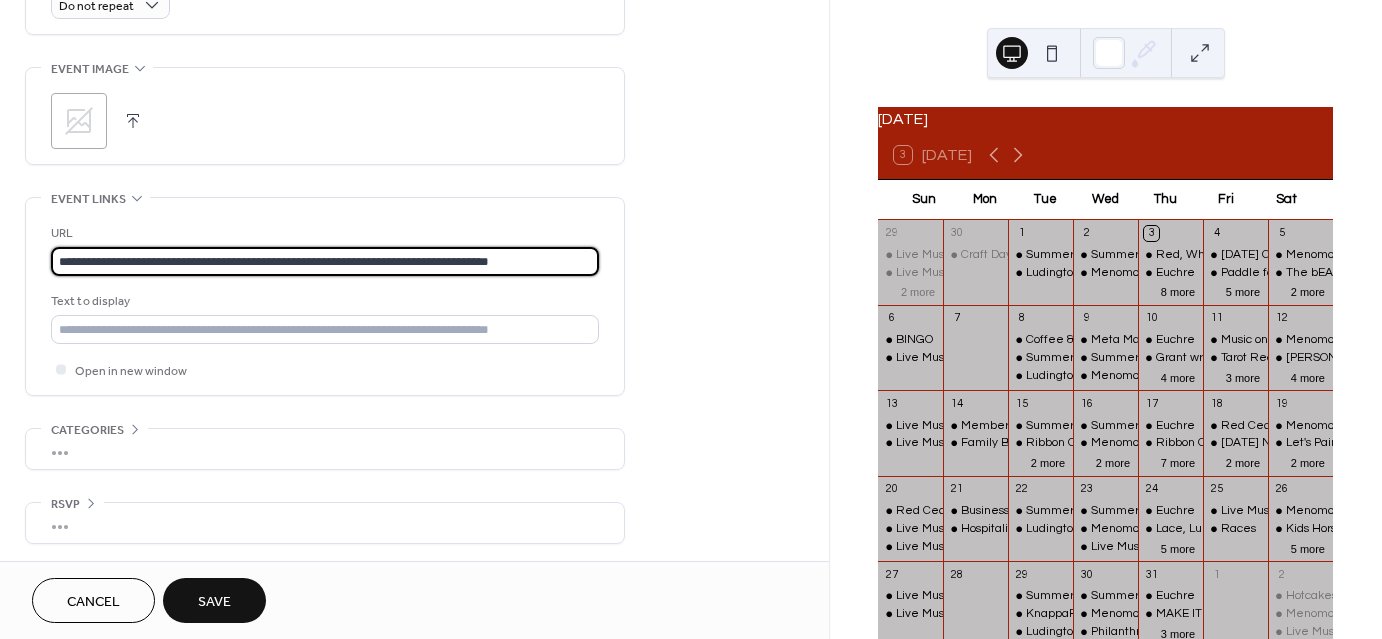 type on "**********" 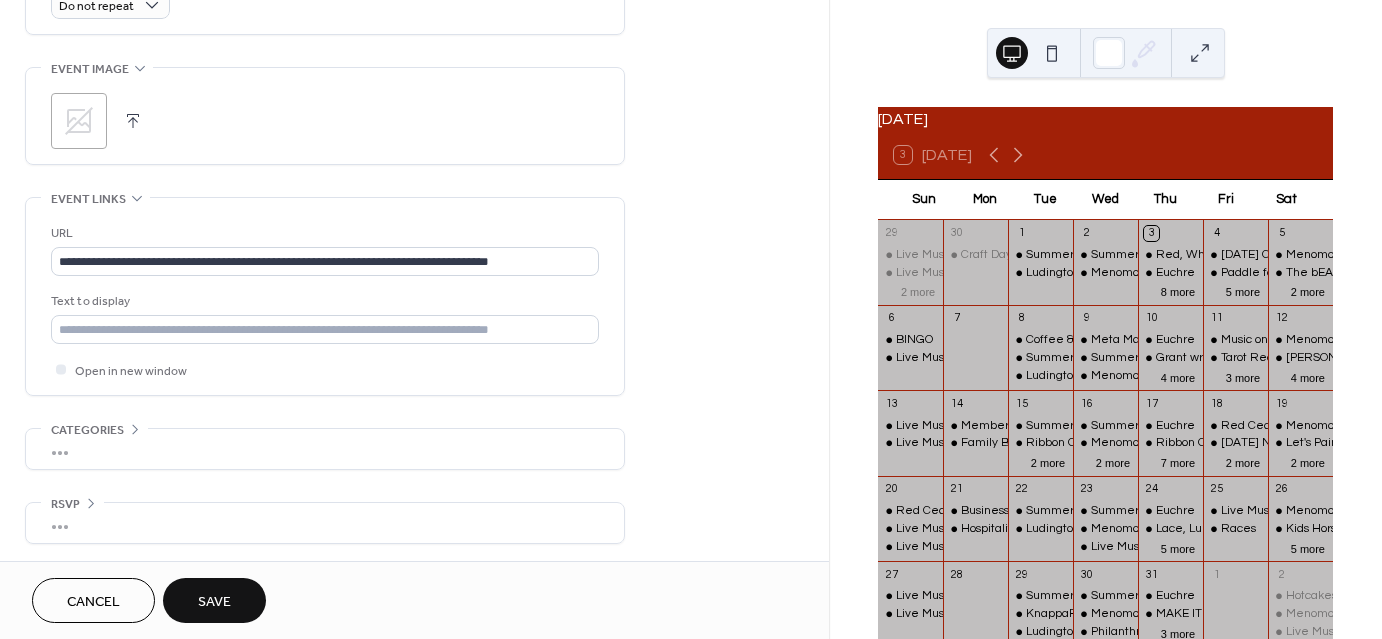 click on "Save" at bounding box center (214, 602) 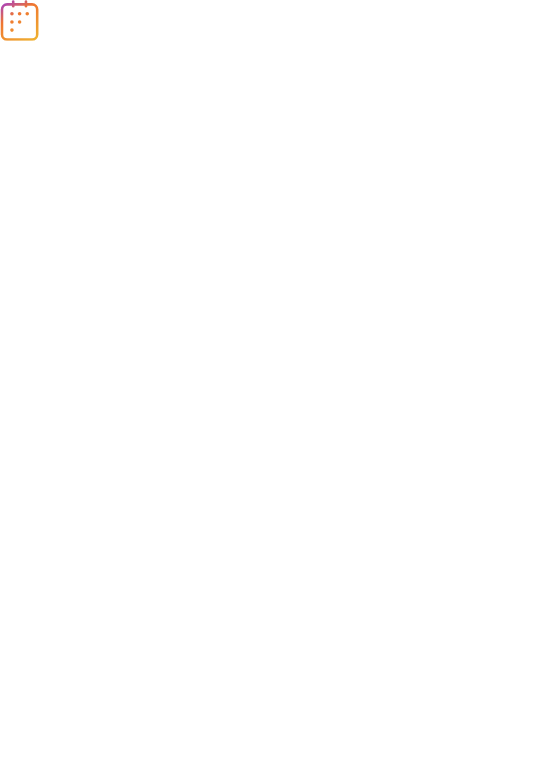 scroll, scrollTop: 0, scrollLeft: 0, axis: both 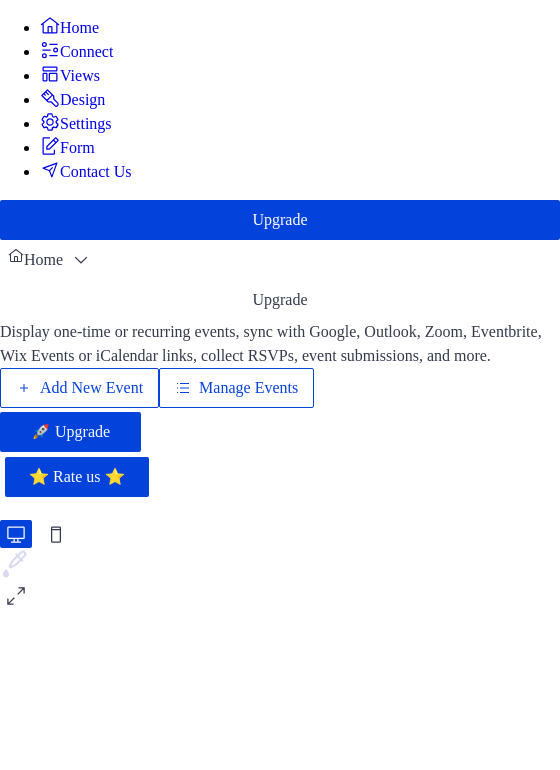 click on "Add New Event" at bounding box center [91, 388] 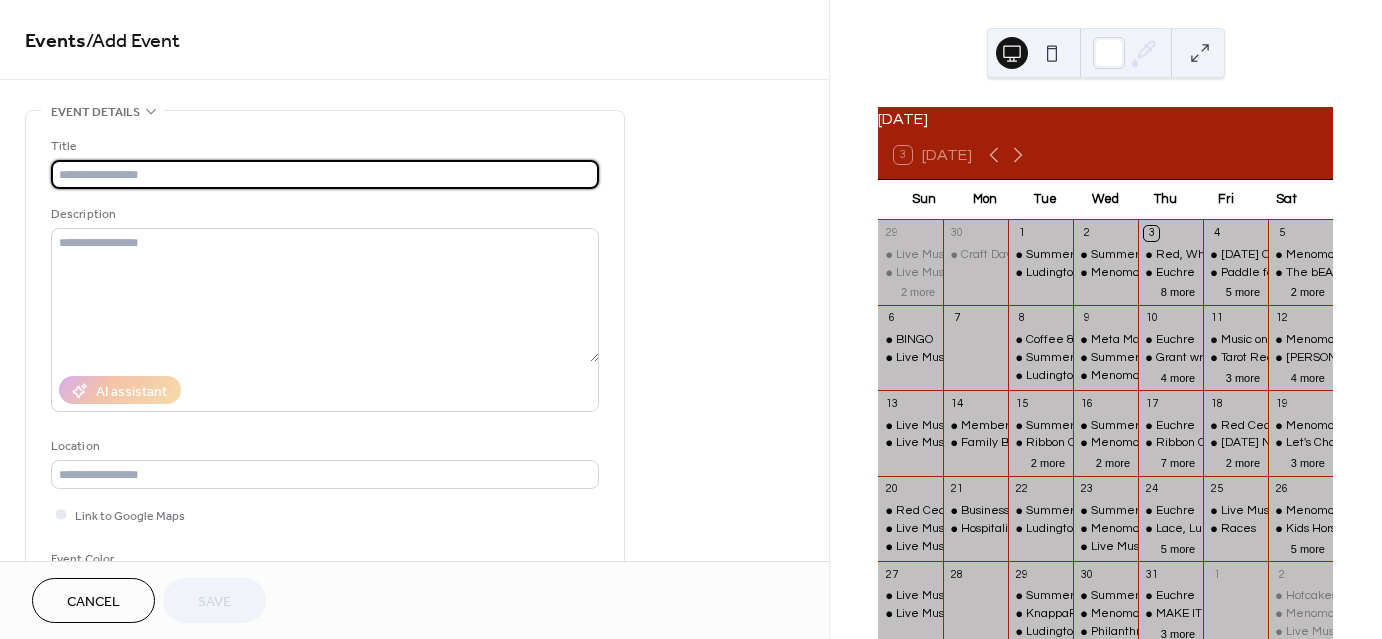 scroll, scrollTop: 0, scrollLeft: 0, axis: both 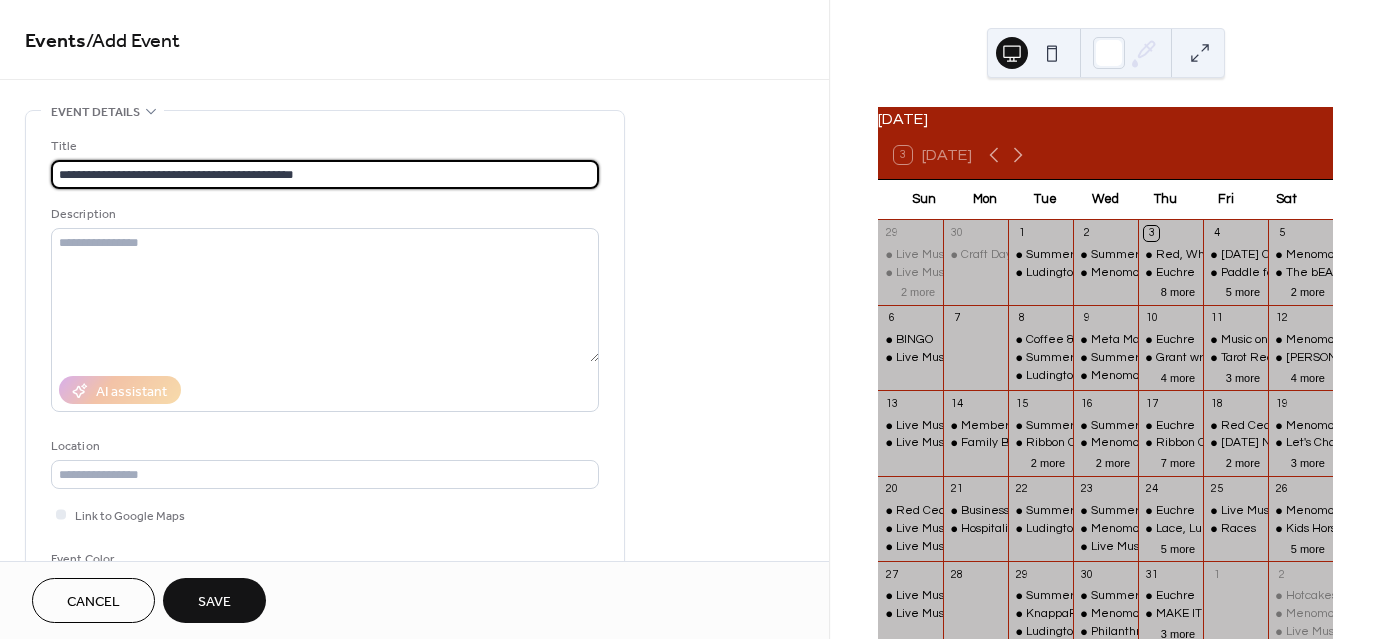 type on "**********" 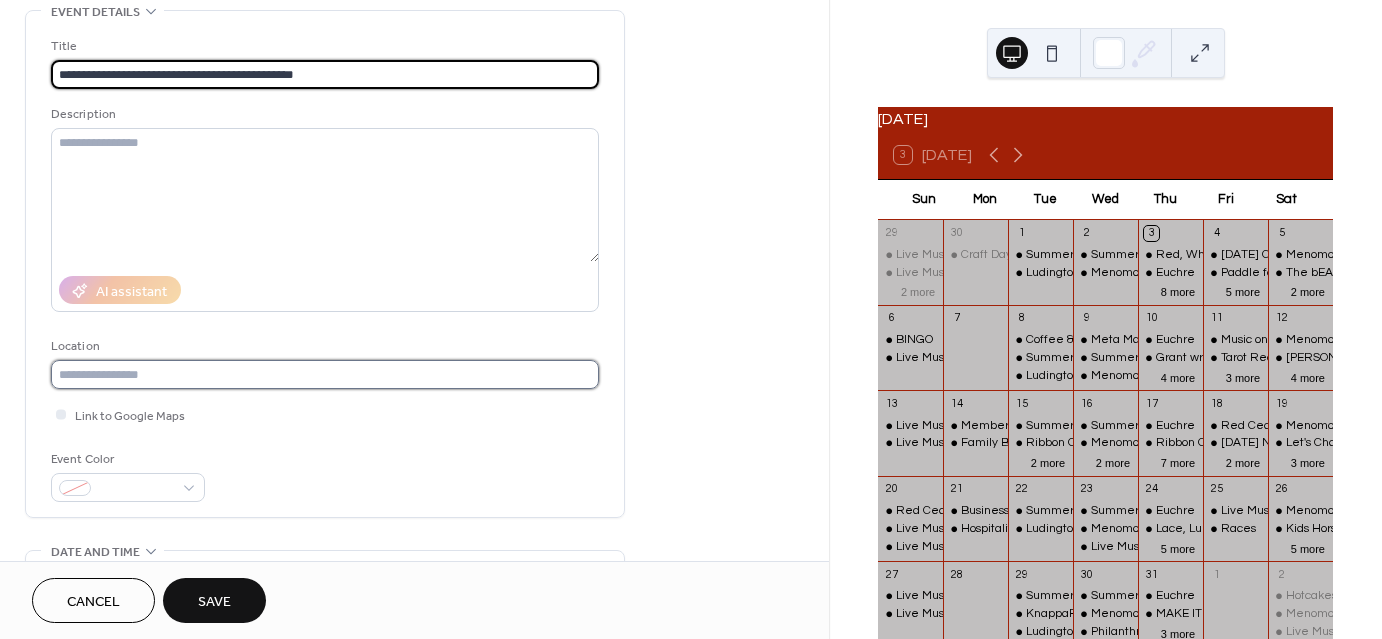 click at bounding box center [325, 374] 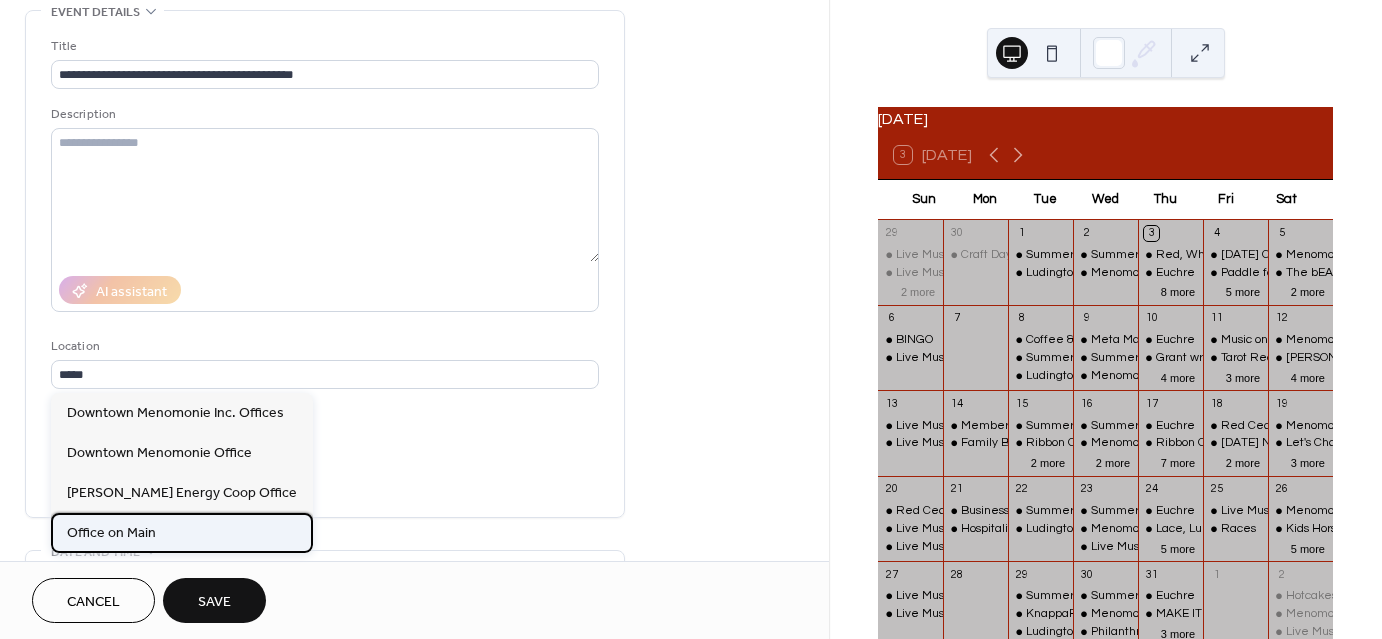 click on "Office on Main" at bounding box center [111, 532] 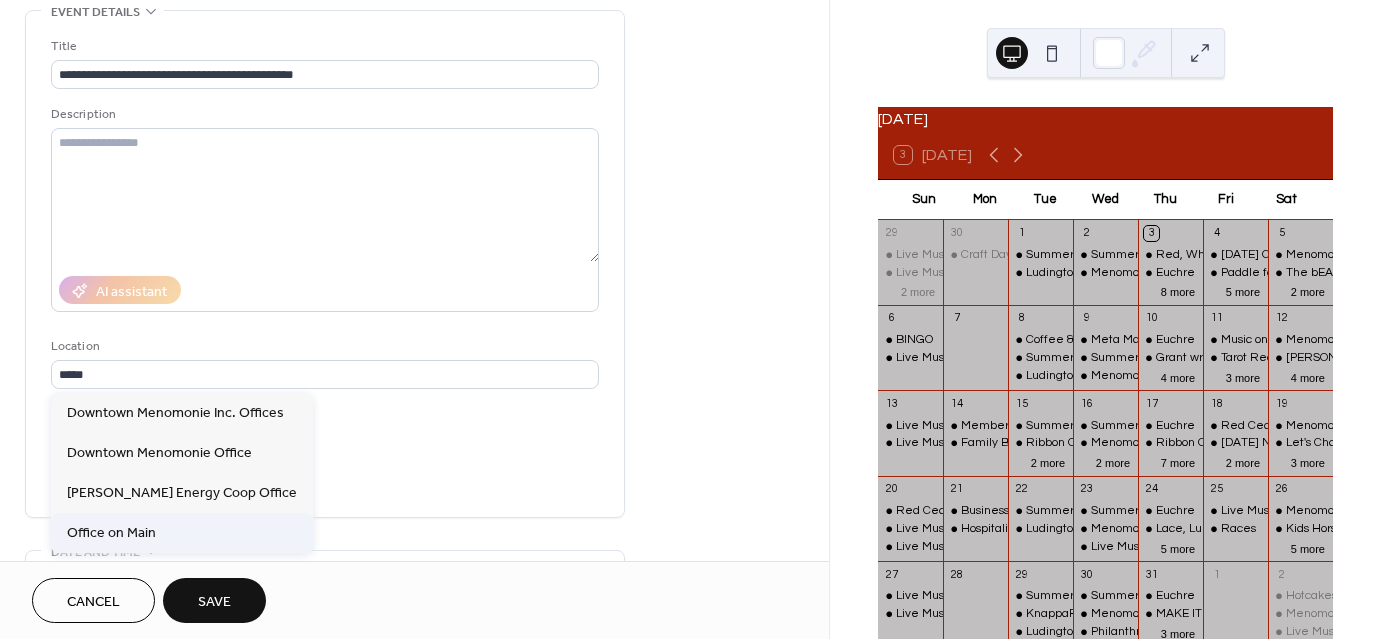 type on "**********" 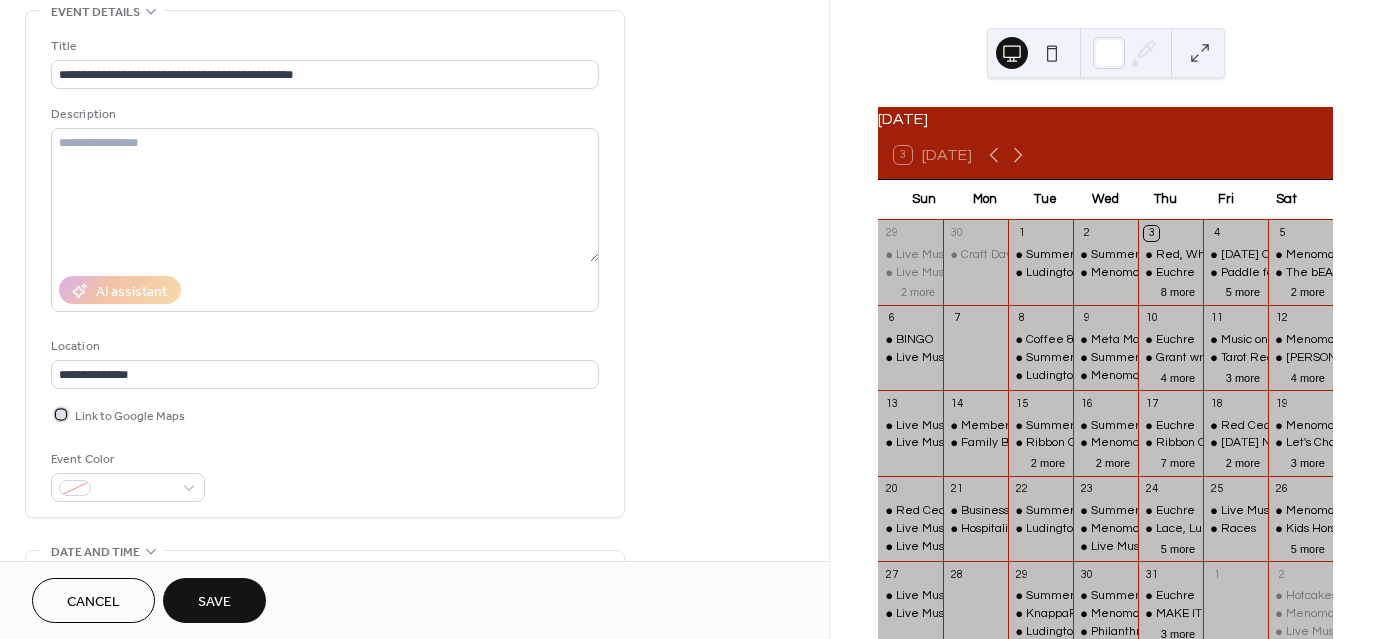 click at bounding box center [61, 414] 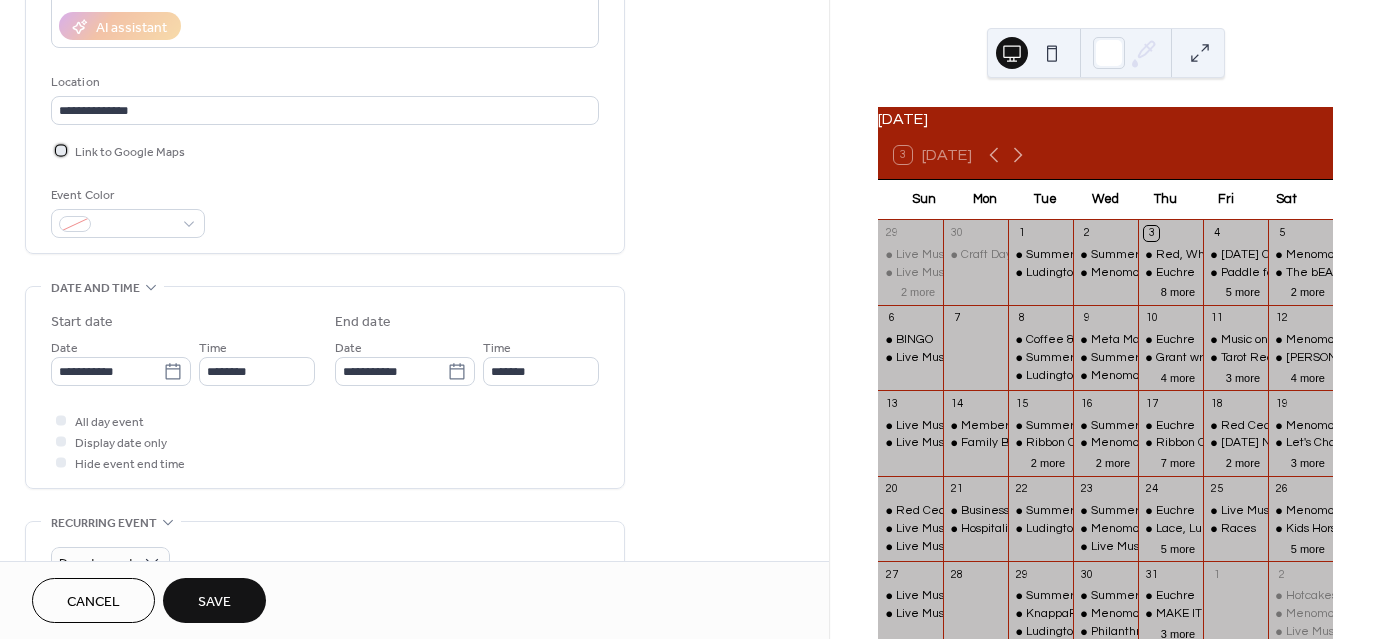 scroll, scrollTop: 400, scrollLeft: 0, axis: vertical 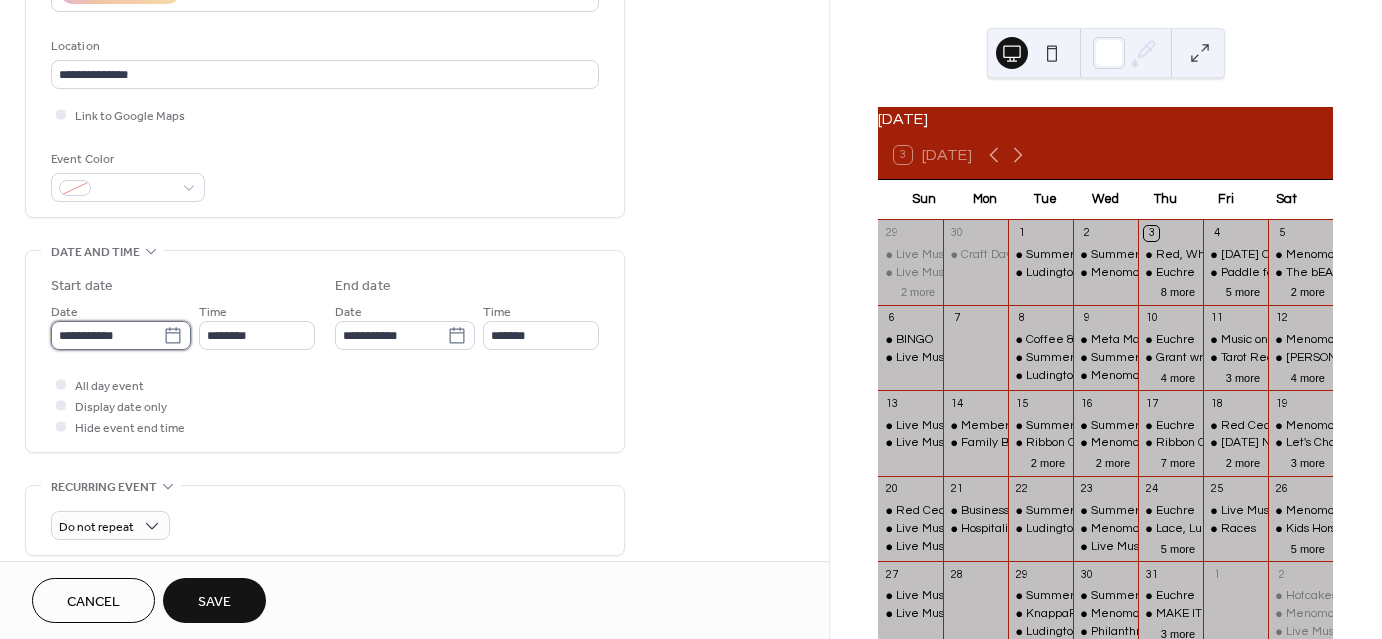 click on "**********" at bounding box center (107, 335) 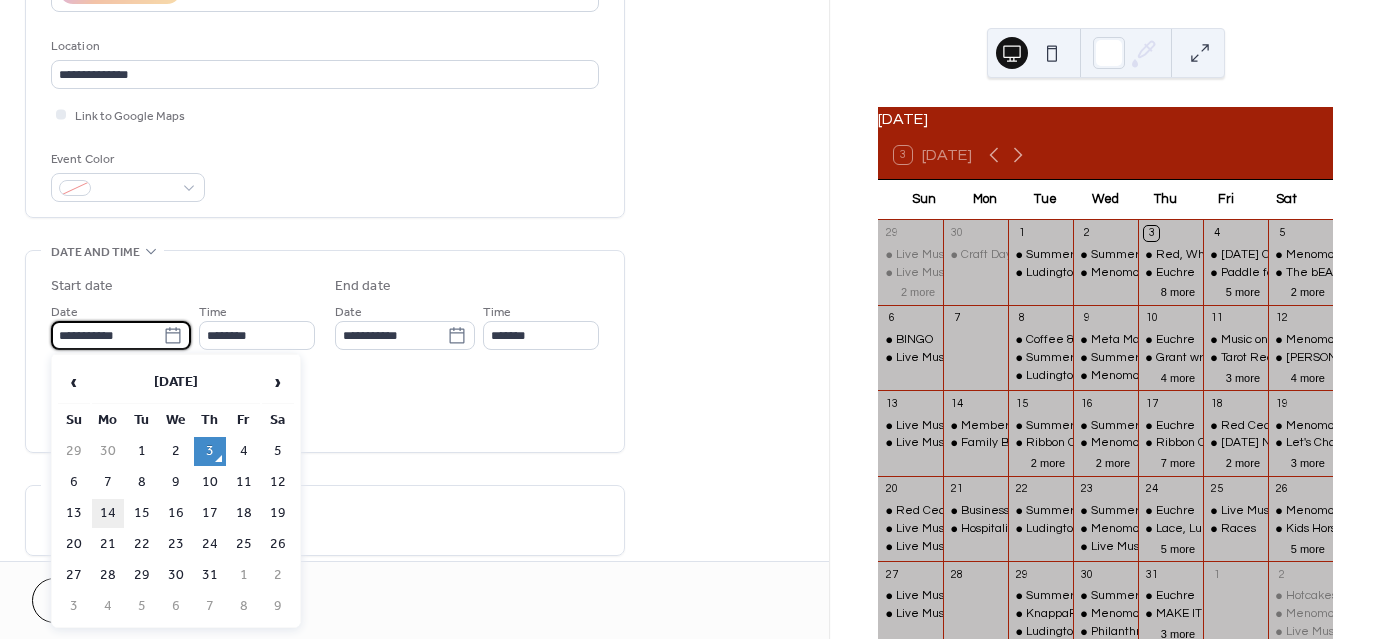 click on "14" at bounding box center [108, 513] 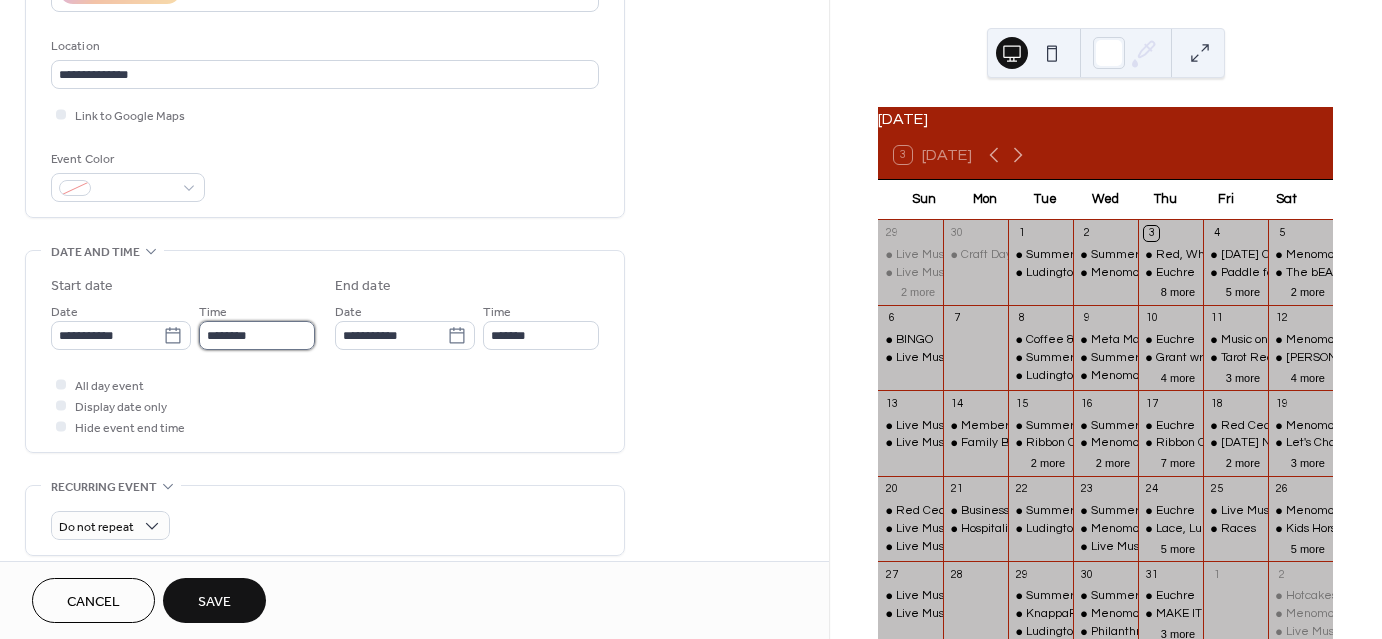 click on "********" at bounding box center (257, 335) 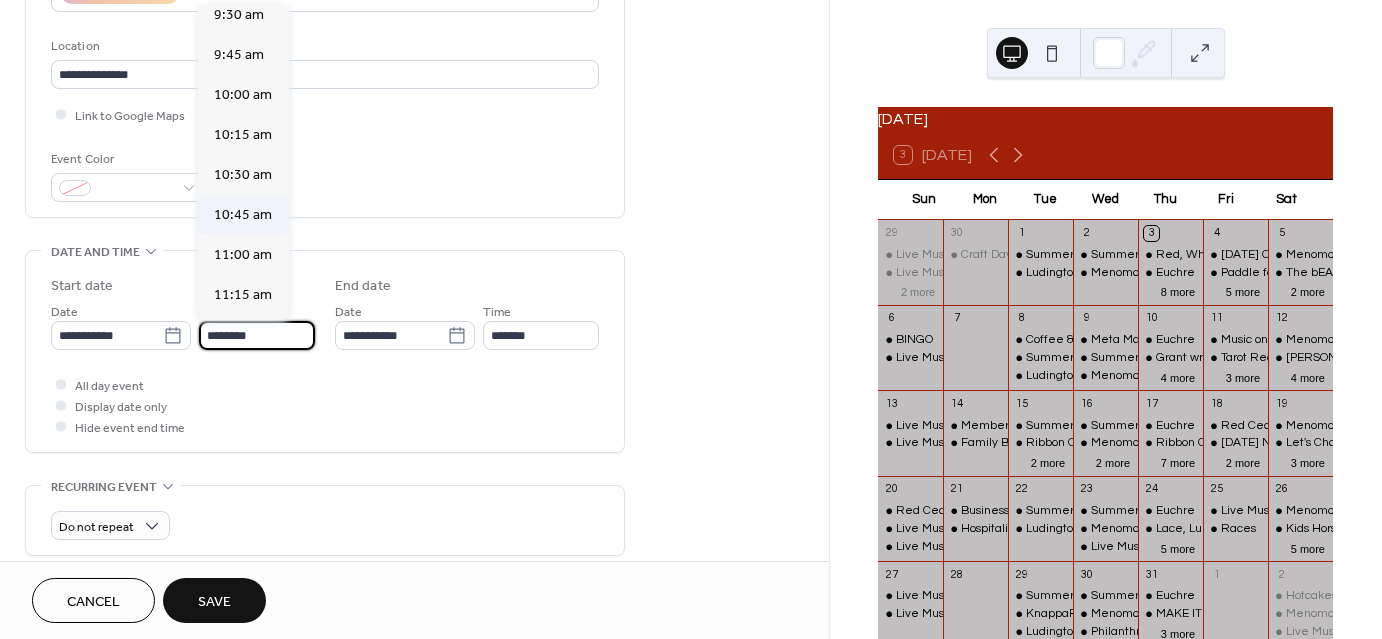 scroll, scrollTop: 1329, scrollLeft: 0, axis: vertical 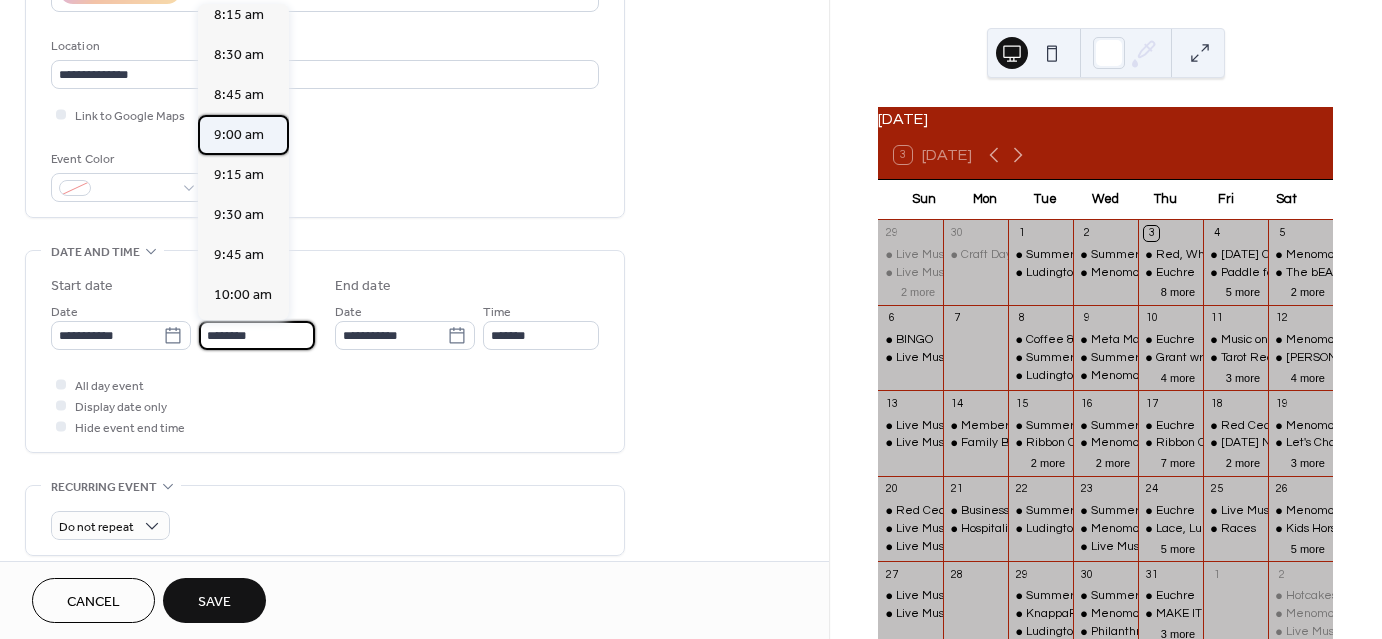 click on "9:00 am" at bounding box center (239, 135) 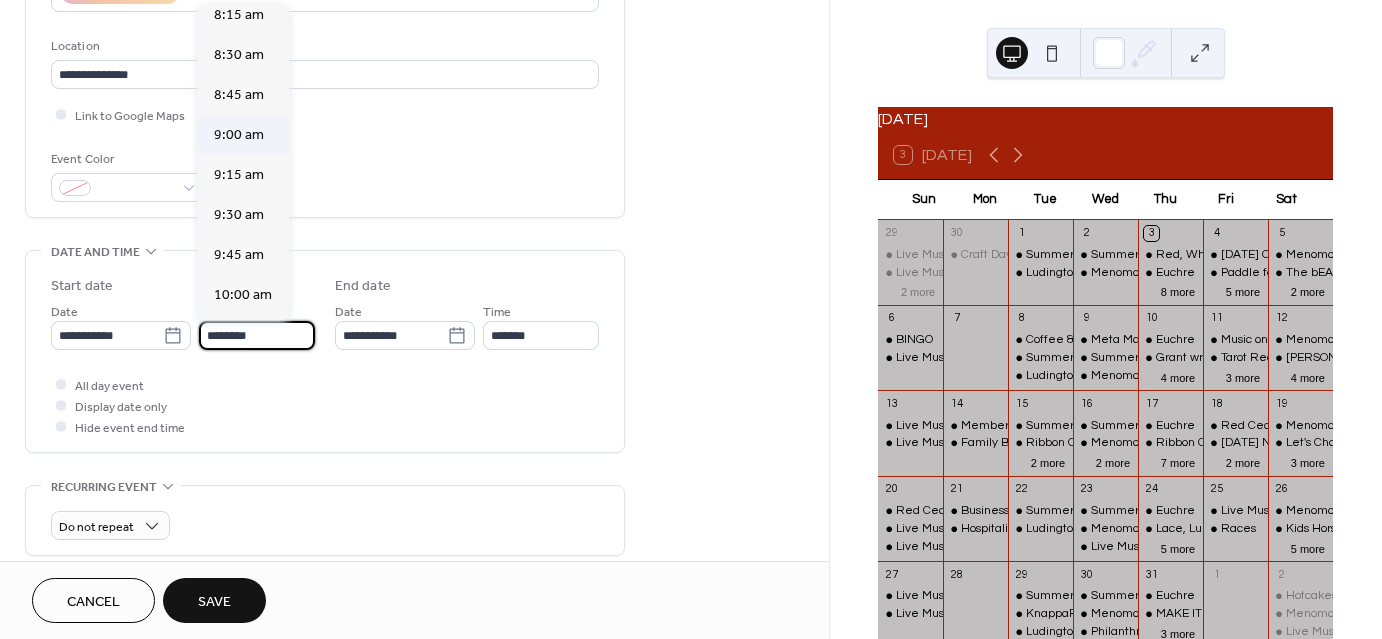 type on "*******" 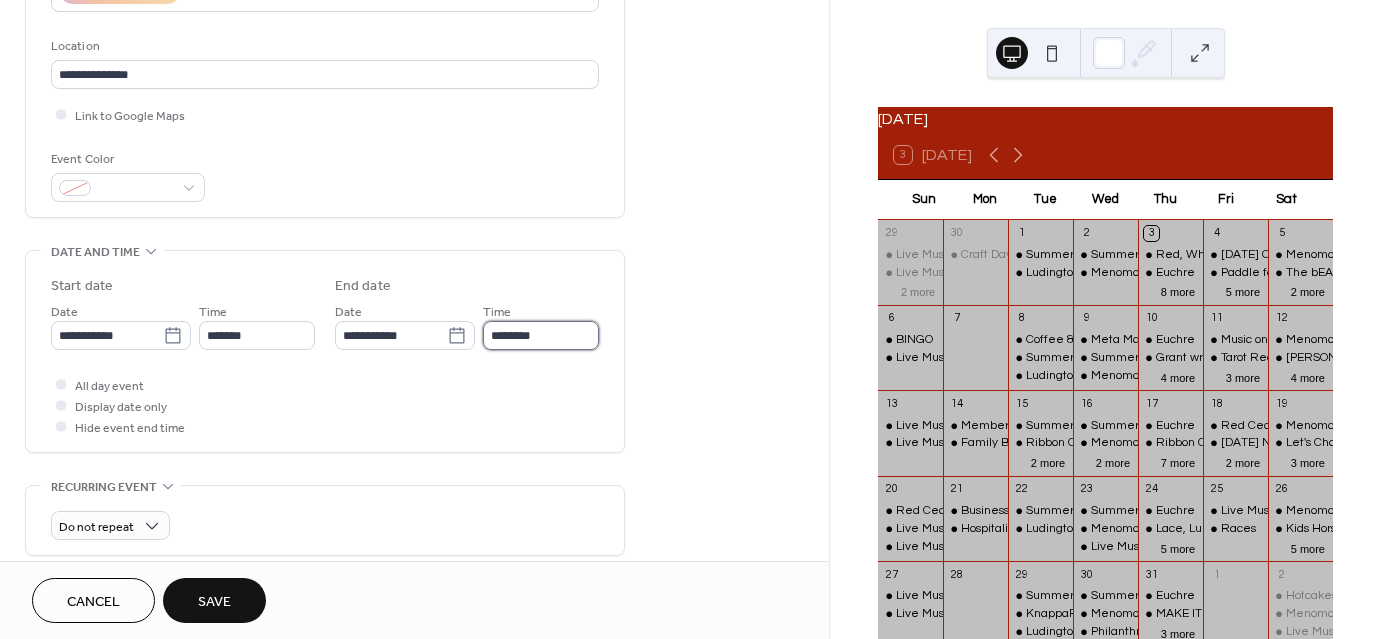 click on "********" at bounding box center [541, 335] 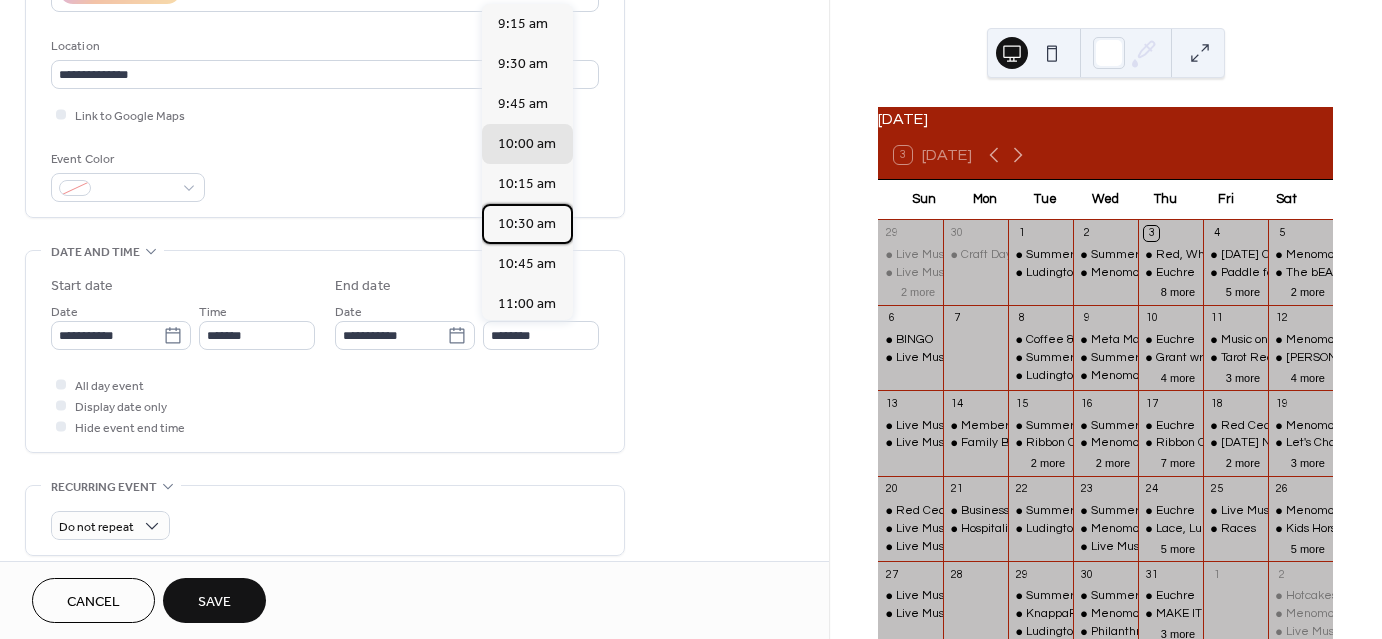 click on "10:30 am" at bounding box center [527, 224] 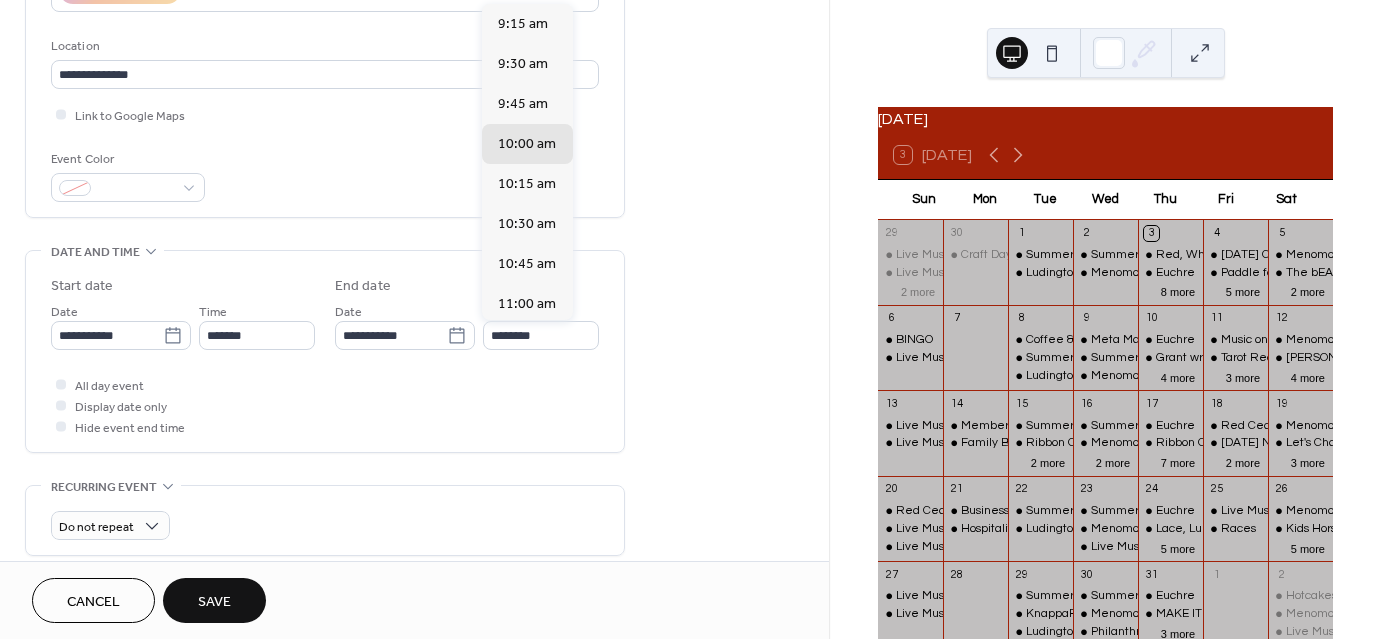 type on "********" 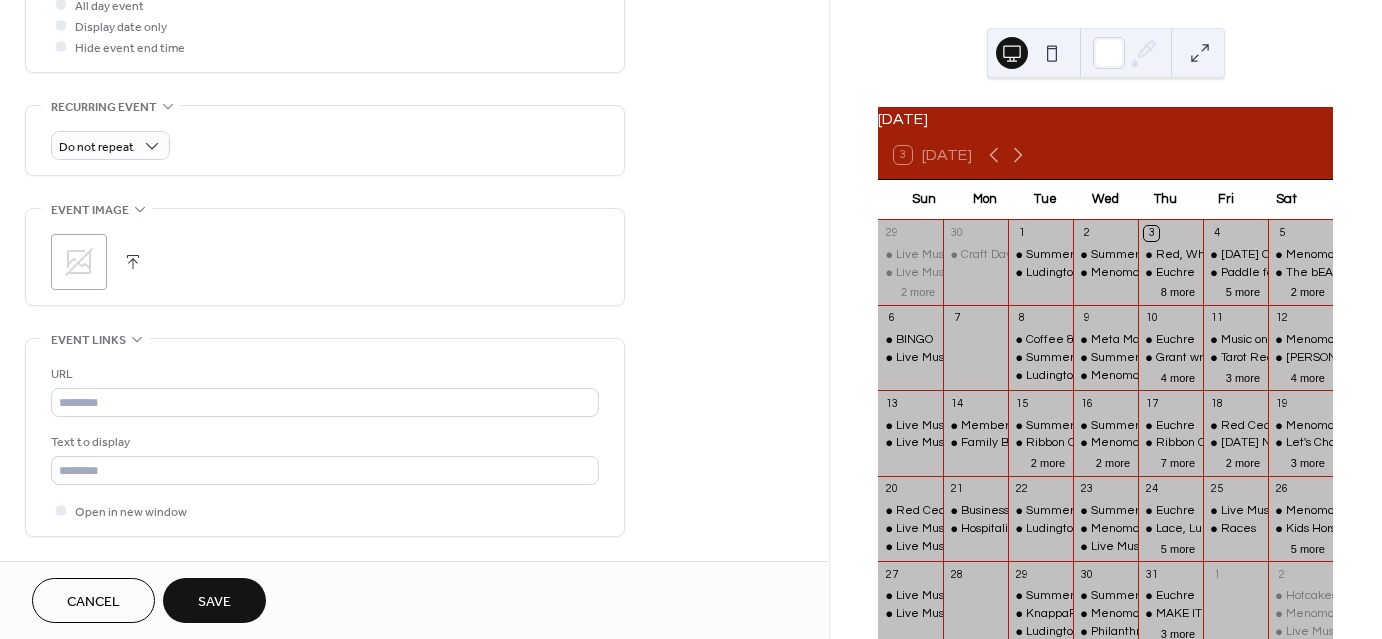 scroll, scrollTop: 800, scrollLeft: 0, axis: vertical 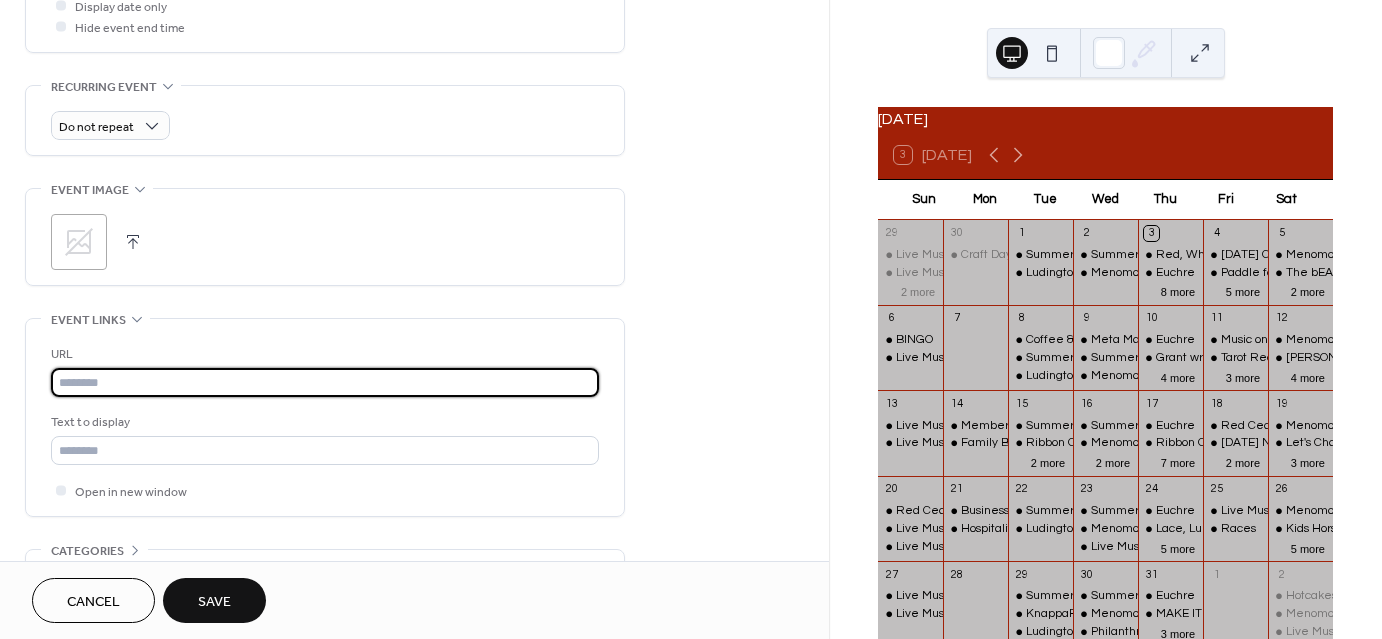 paste on "**********" 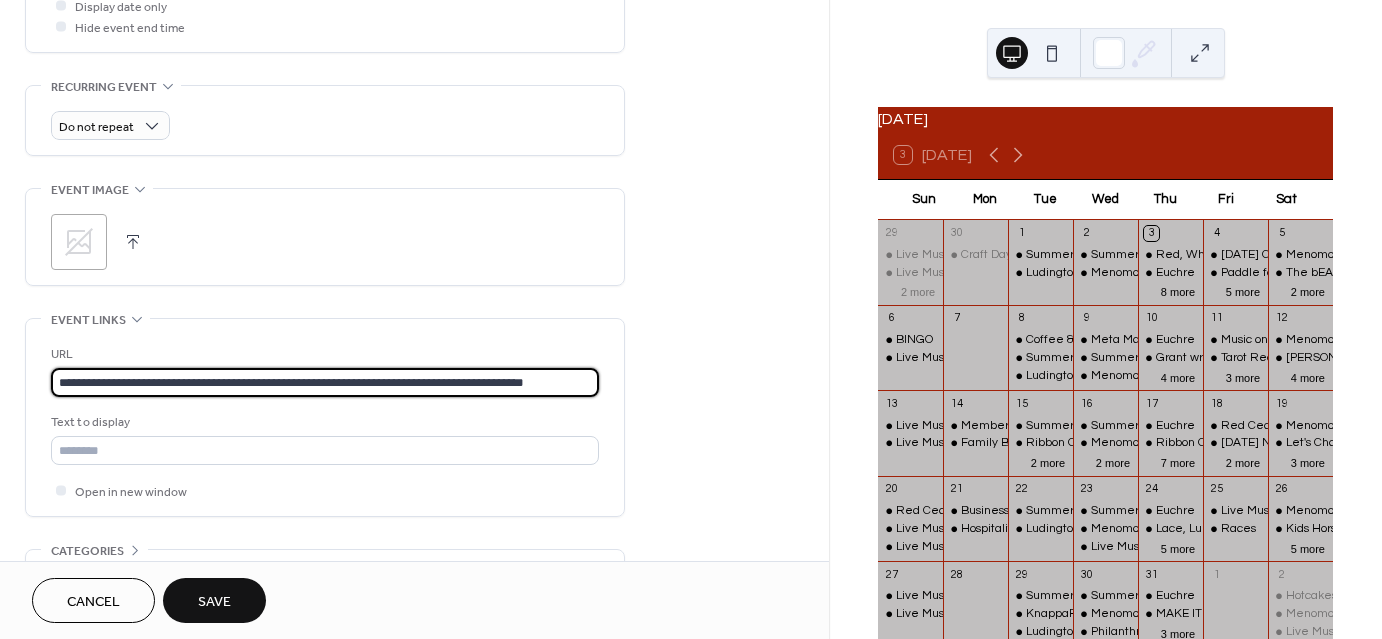 scroll, scrollTop: 0, scrollLeft: 13, axis: horizontal 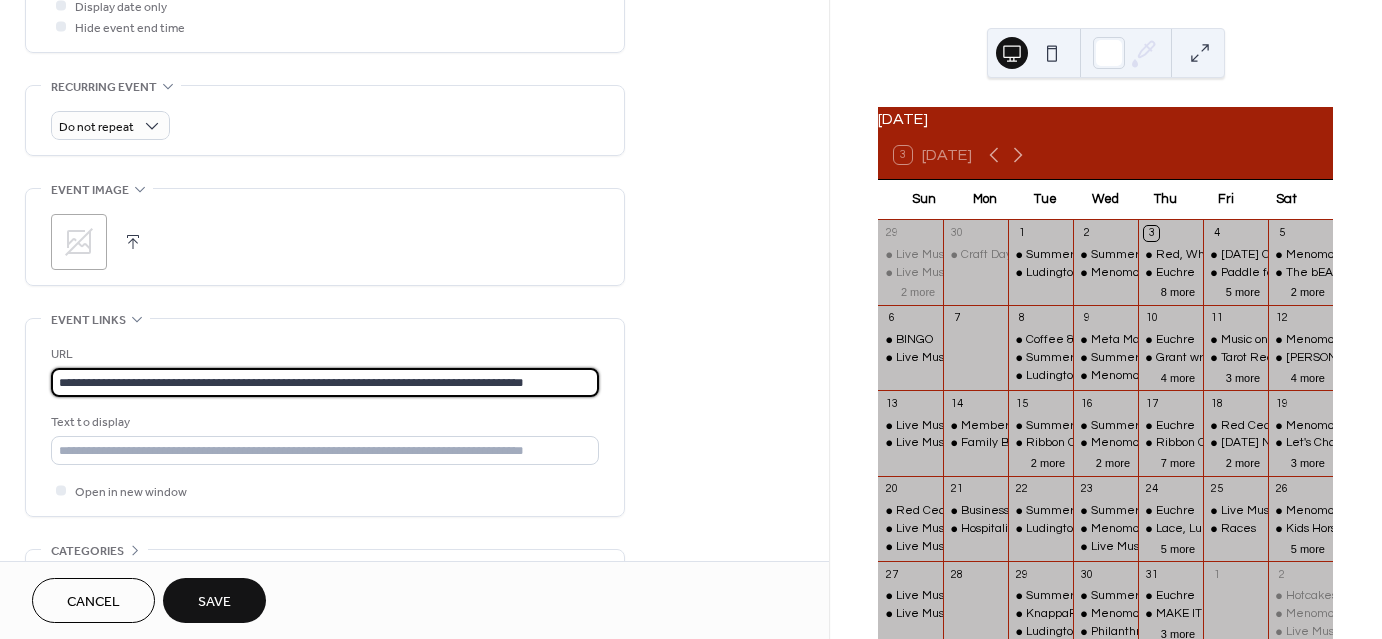 type on "**********" 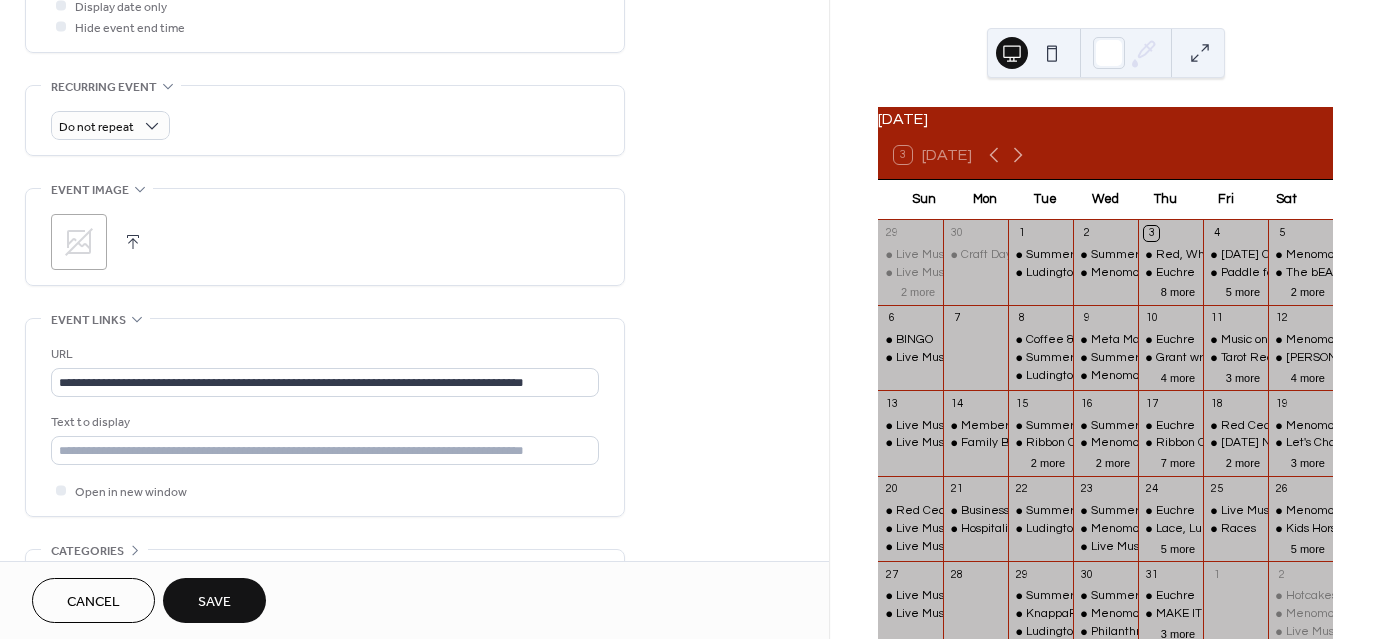click on "Save" at bounding box center [214, 602] 